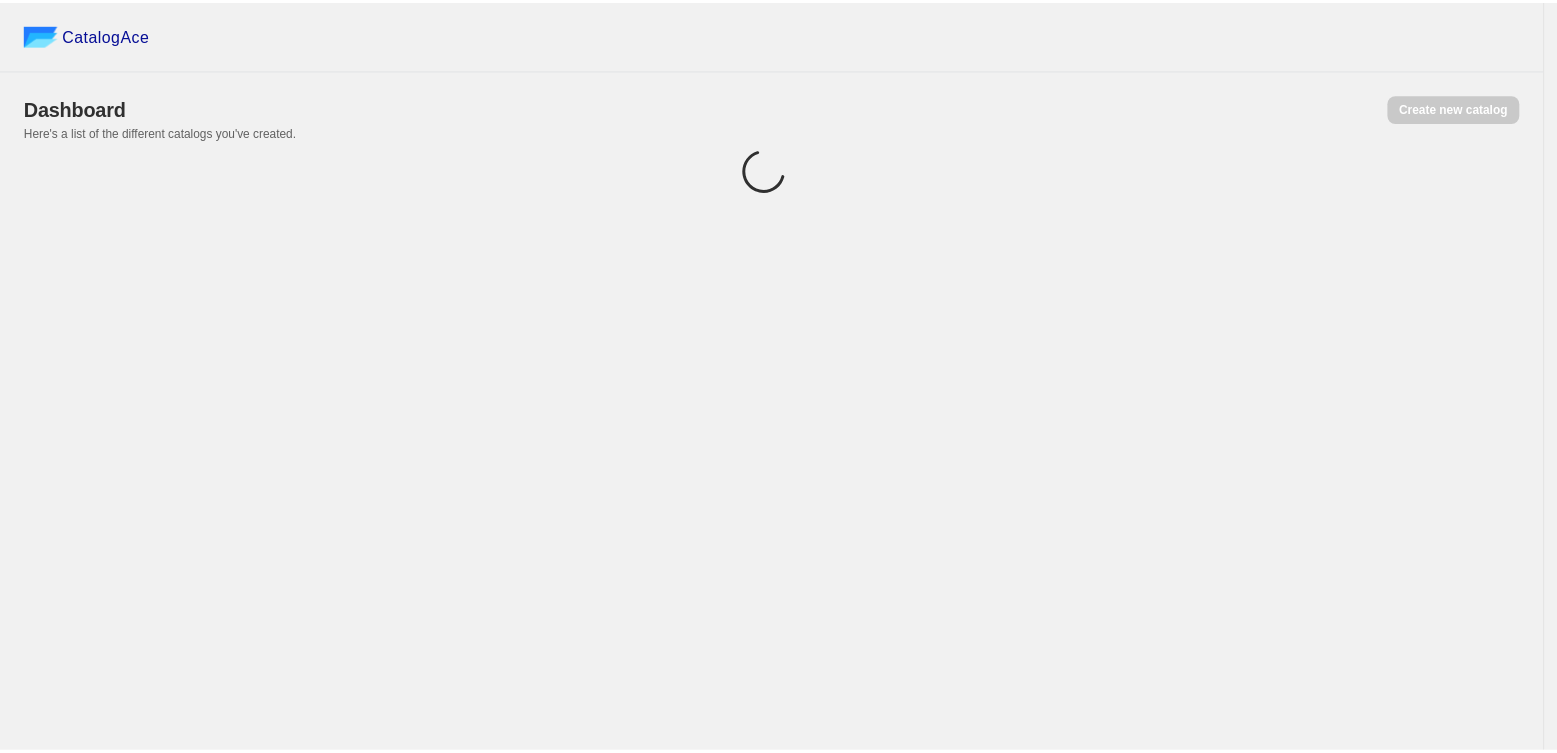 scroll, scrollTop: 0, scrollLeft: 0, axis: both 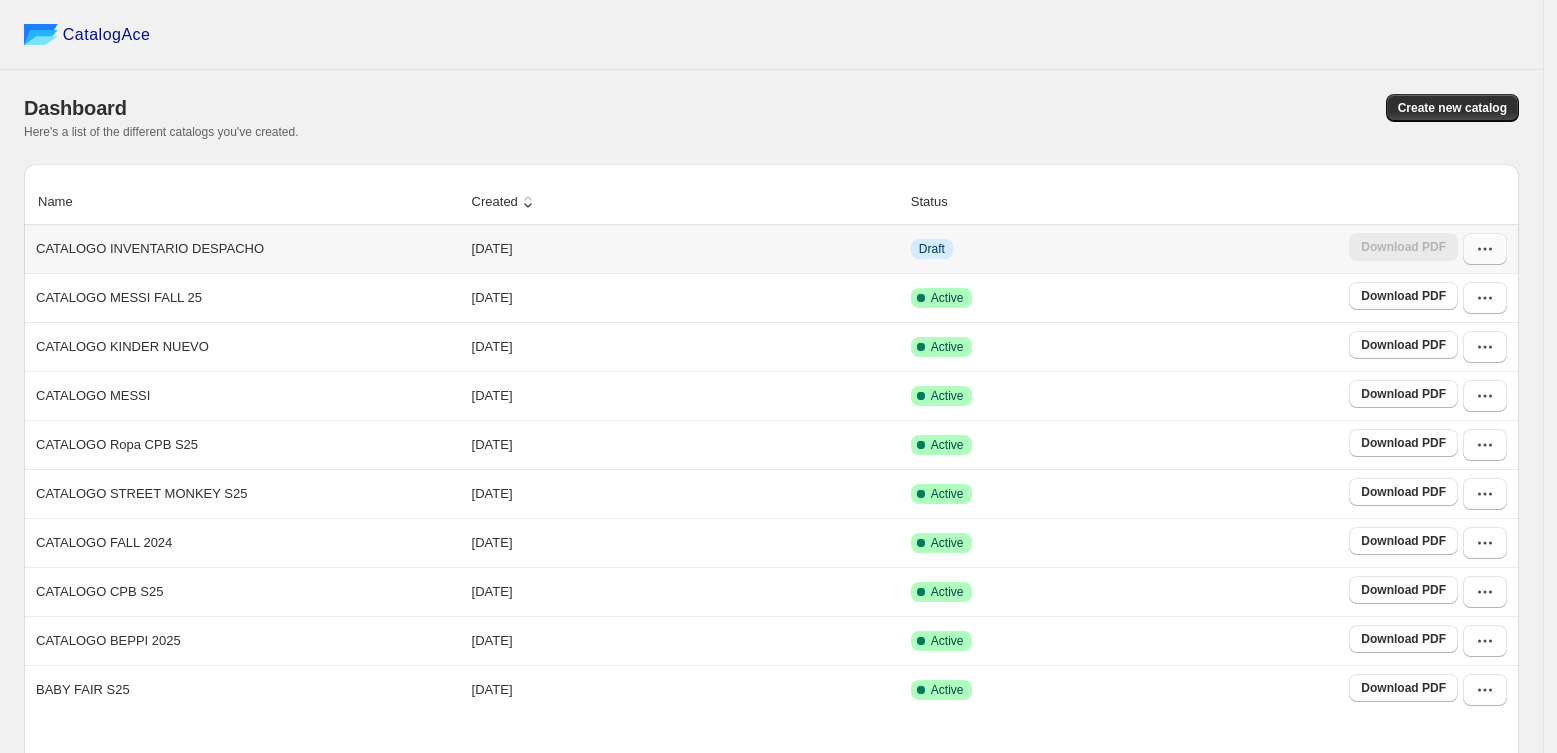 click at bounding box center (1485, 249) 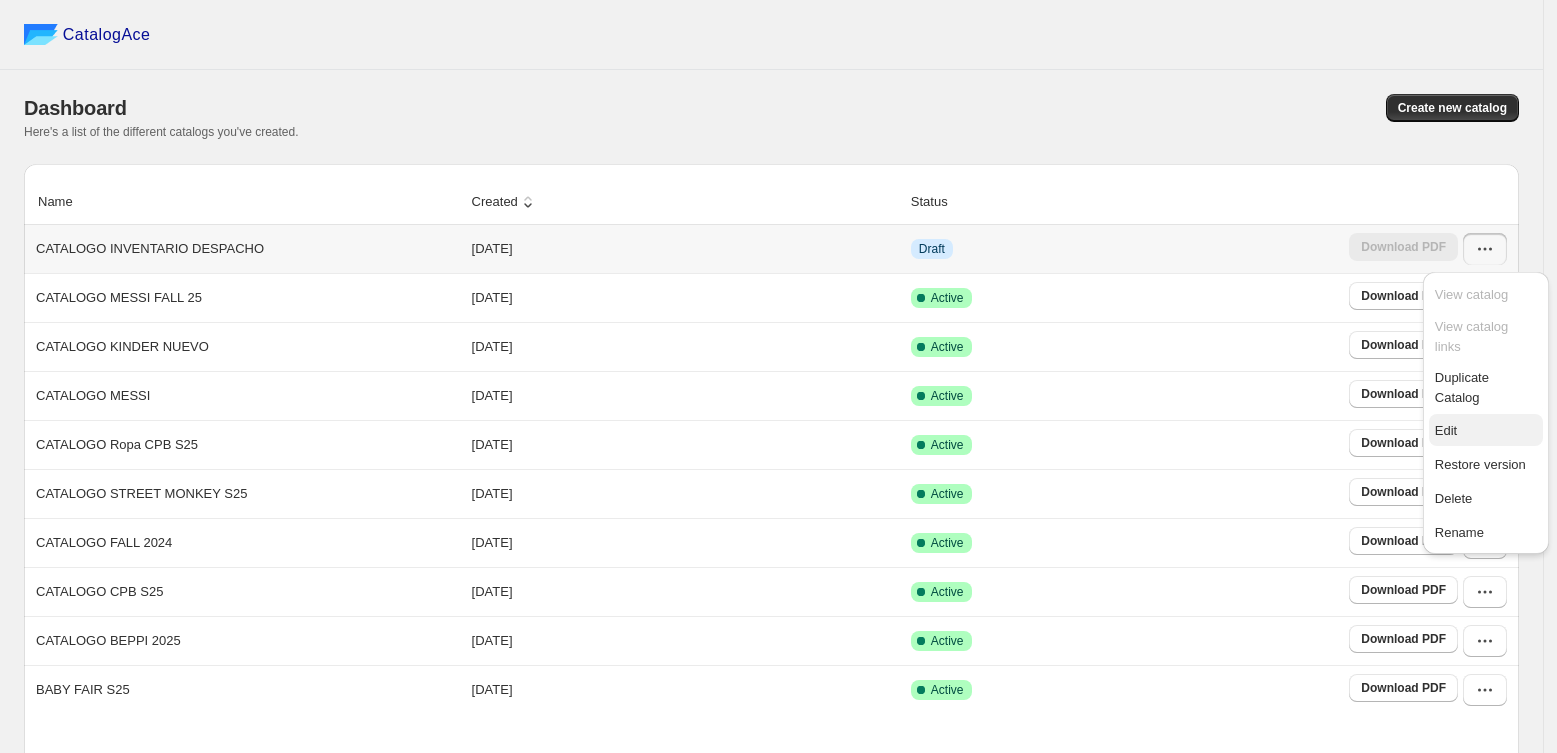 click on "Edit" at bounding box center (1446, 430) 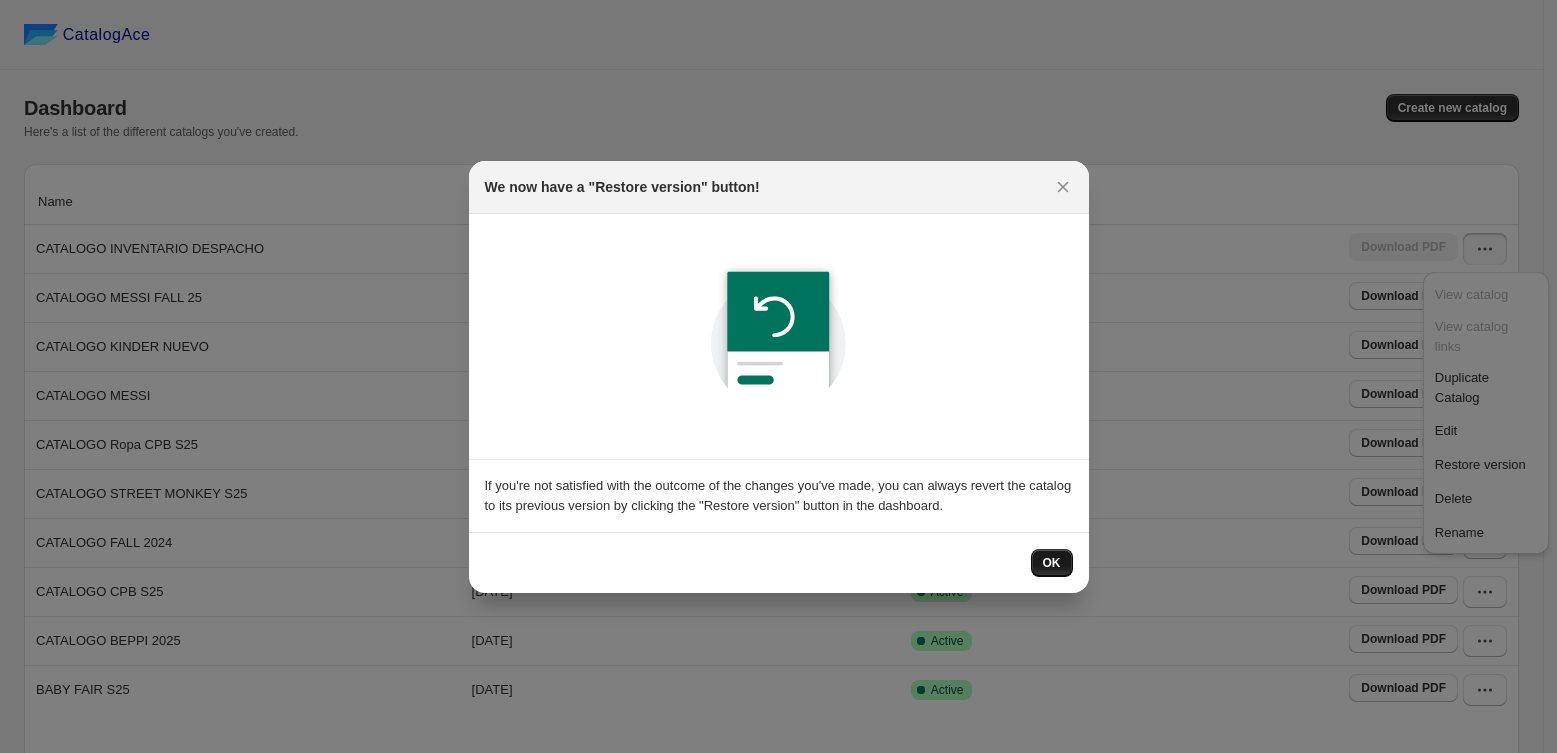 click on "OK" at bounding box center [1052, 563] 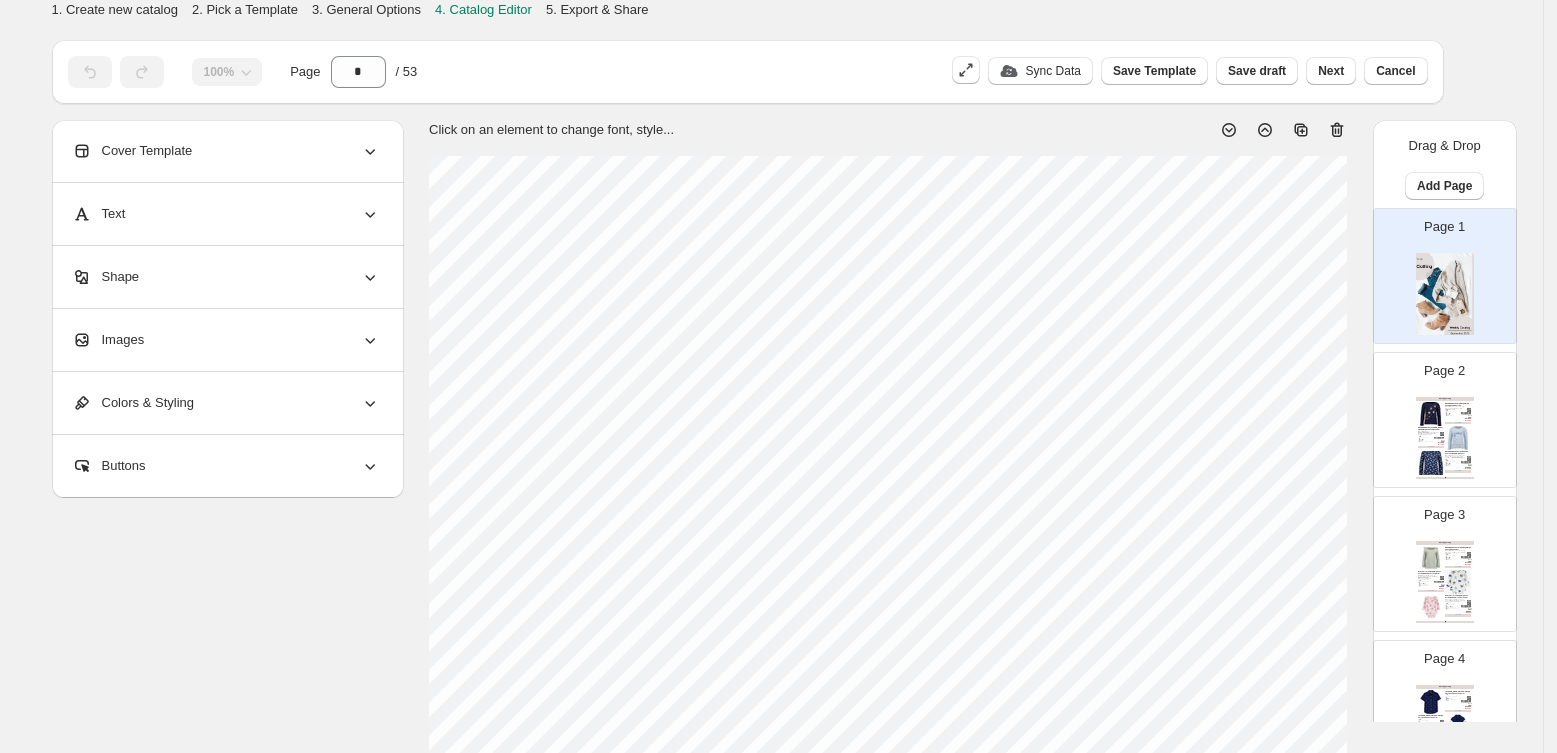 click 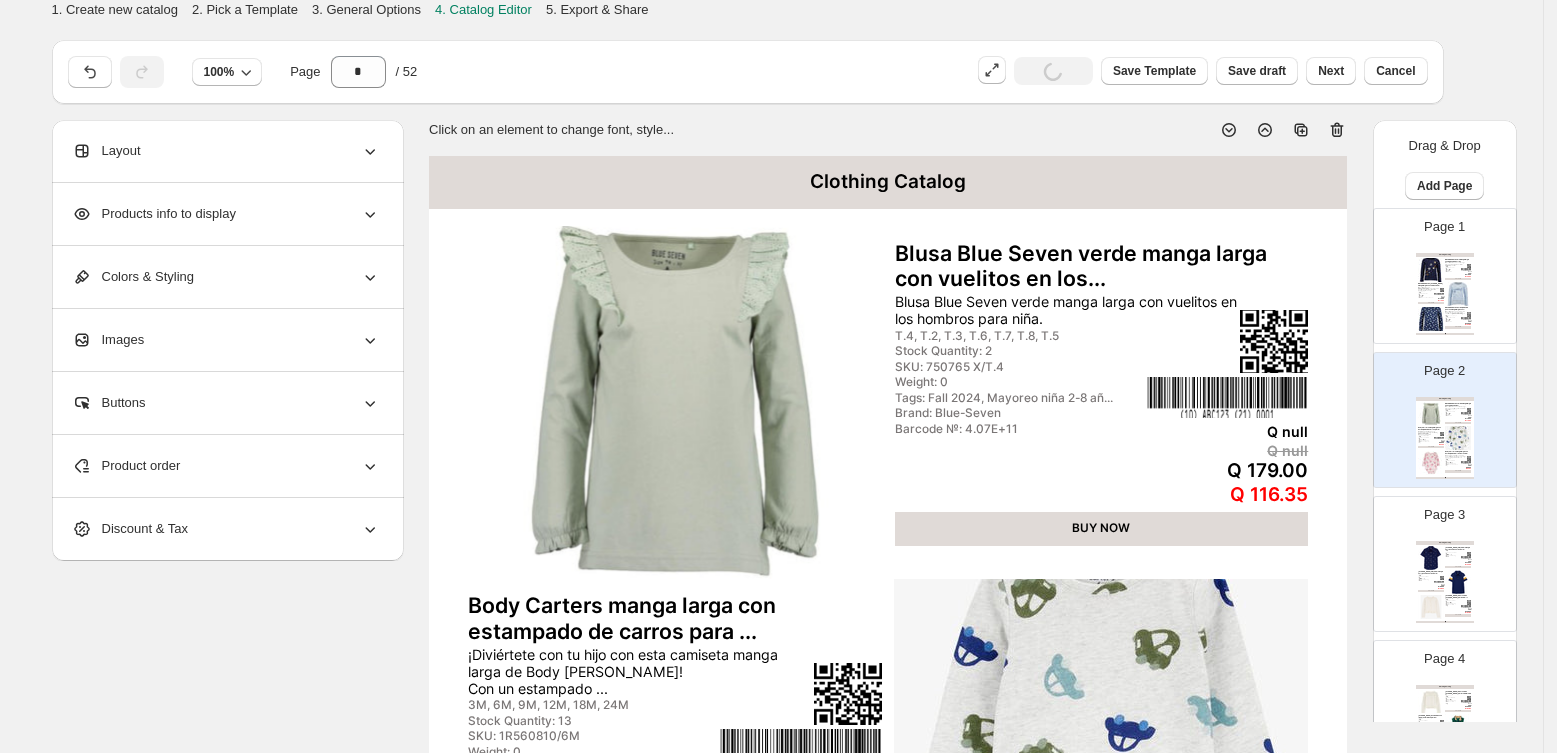 click at bounding box center [1431, 270] 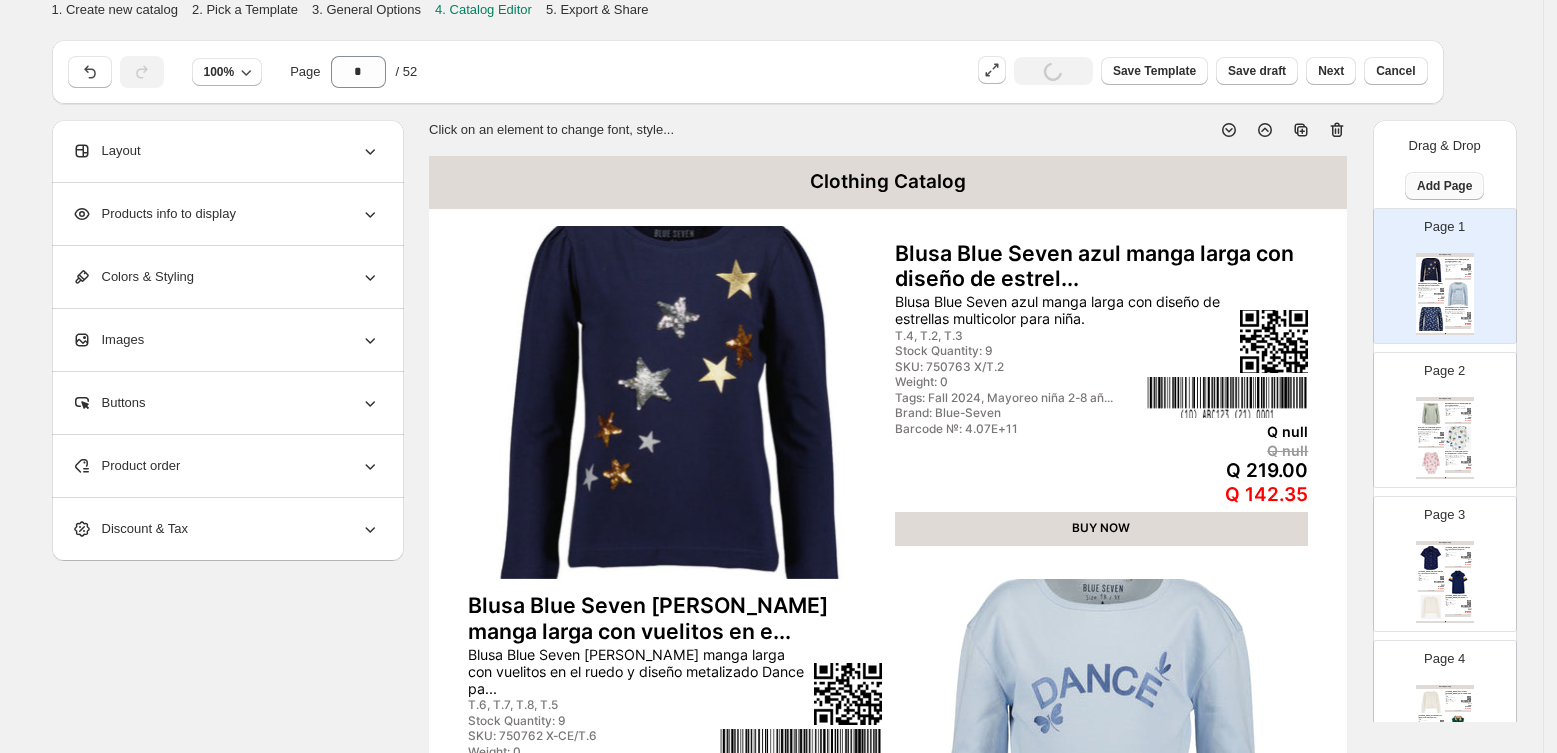 click on "Add Page" at bounding box center [1444, 186] 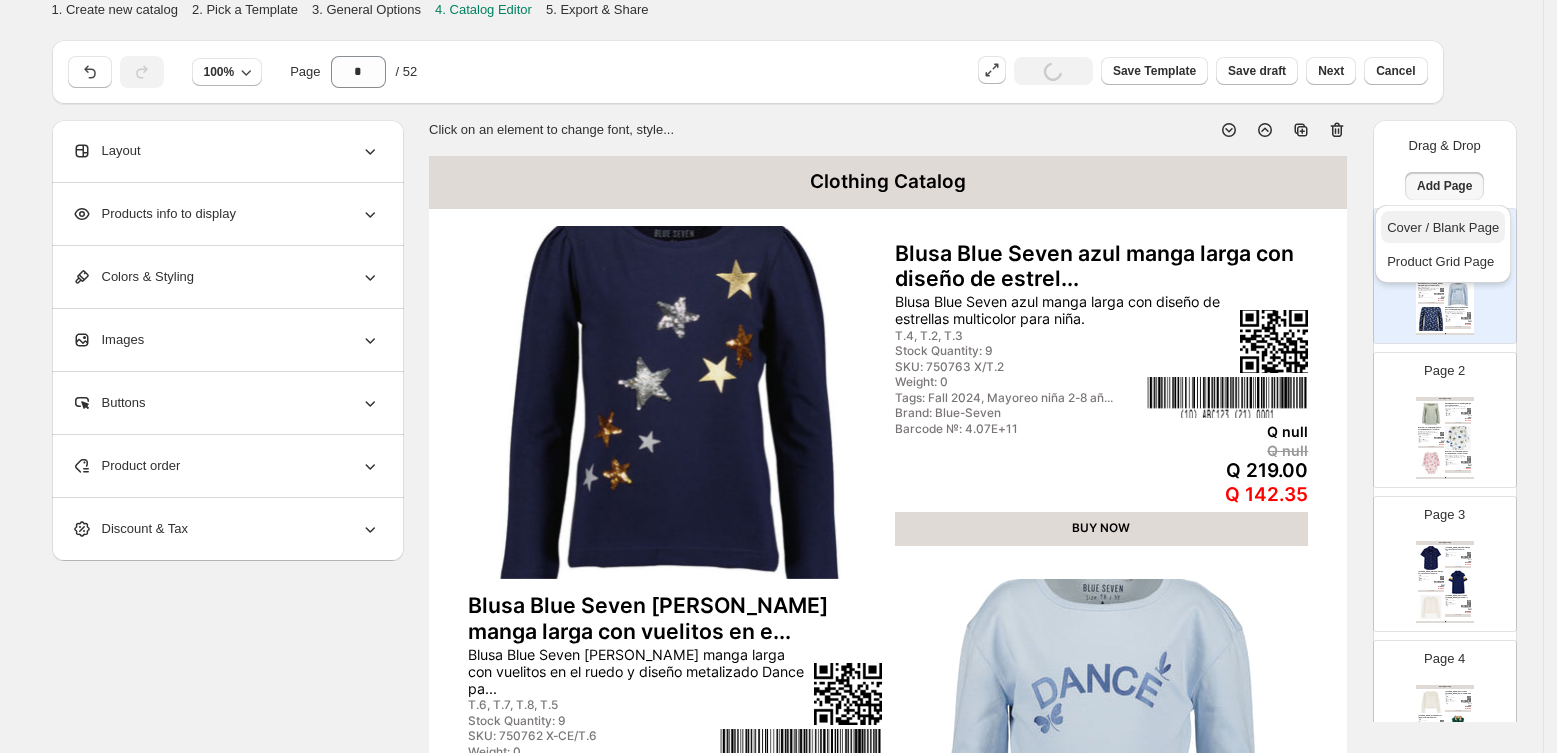 click on "Cover / Blank Page" at bounding box center [1443, 227] 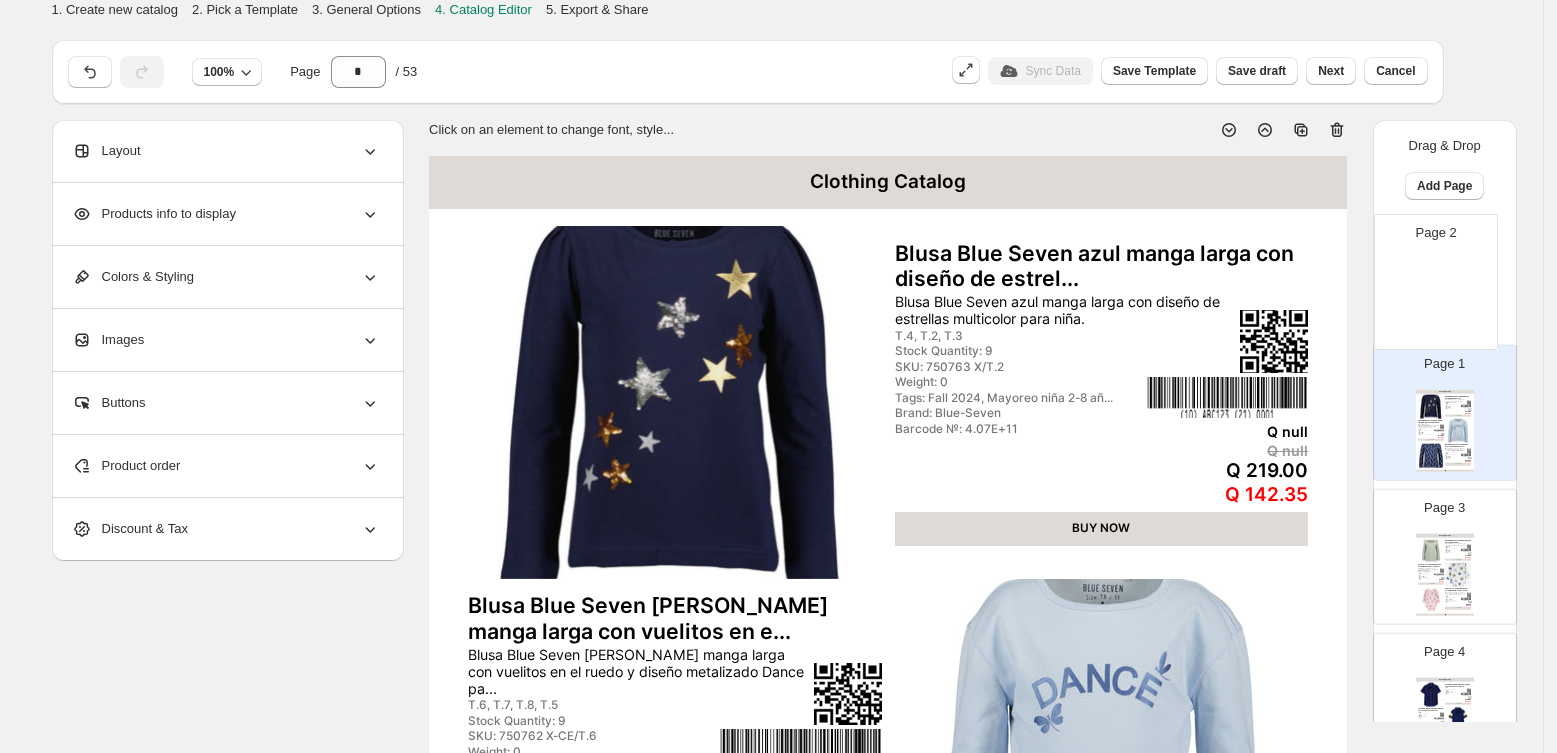 drag, startPoint x: 1454, startPoint y: 406, endPoint x: 1449, endPoint y: 254, distance: 152.08221 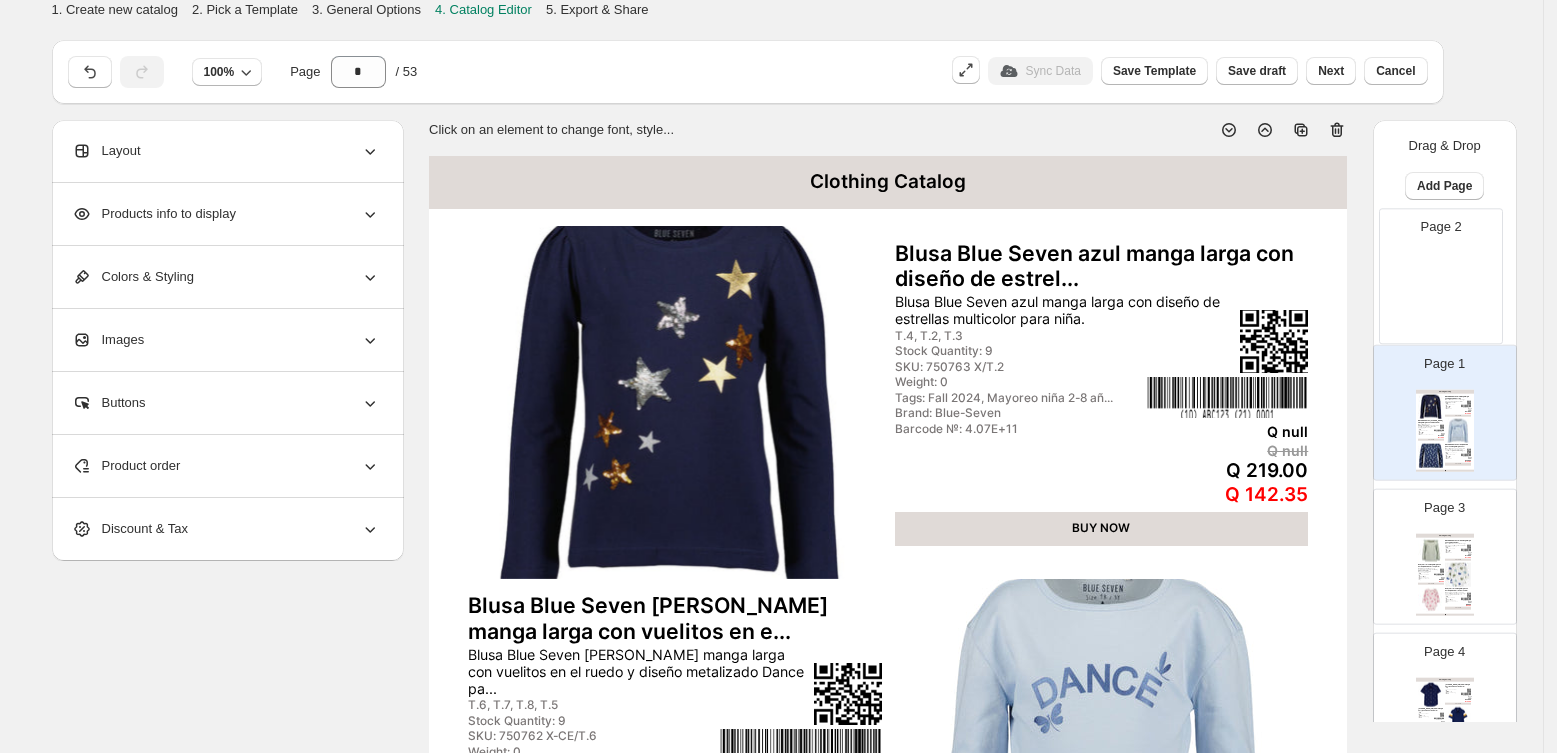 click on "Page 1 Clothing Catalog Blusa Blue Seven azul manga larga con diseño de estrel... Blusa Blue Seven azul manga larga con diseño de estrellas multicolor para niña. T.4, T.2, T.3 Stock Quantity:  9 SKU:  750763 X/T.2 Weight:  0 Tags:  Fall 2024, Mayoreo niña 2-8 añ... Brand:  Blue-Seven Barcode №:  4.07E+11 Q null Q null Q 219.00 Q 142.35 BUY NOW Blusa Blue Seven celeste manga larga con vuelitos en e... Blusa Blue Seven celeste manga larga con vuelitos en el ruedo y diseño metalizado Dance pa... T.6, T.7, T.8, T.5 Stock Quantity:  9 SKU:  750762 X-CE/T.6 Weight:  0 Tags:  Fall 2024, Mayoreo niña 2-8 añ... Brand:  Blue-Seven Barcode №:  406664654838' Q null Q null Q 179.00 Q 116.35 BUY NOW Blusa Blue Seven estampado de puntos manga larga con v... Blusa Blue Seven estampado de puntos manga larga con vuelitos en cuello para niña. T.4, T.2, T.3, T.6, T.7, T.8, T.5 Stock Quantity:  7 SKU:  750748 X/T.4 Weight:  0 Tags:  Fall 2024, Mayoreo niña 2-8 añ... Brand:  Blue-Seven Barcode №:  4.07E+11 Q null" at bounding box center (1445, 4020) 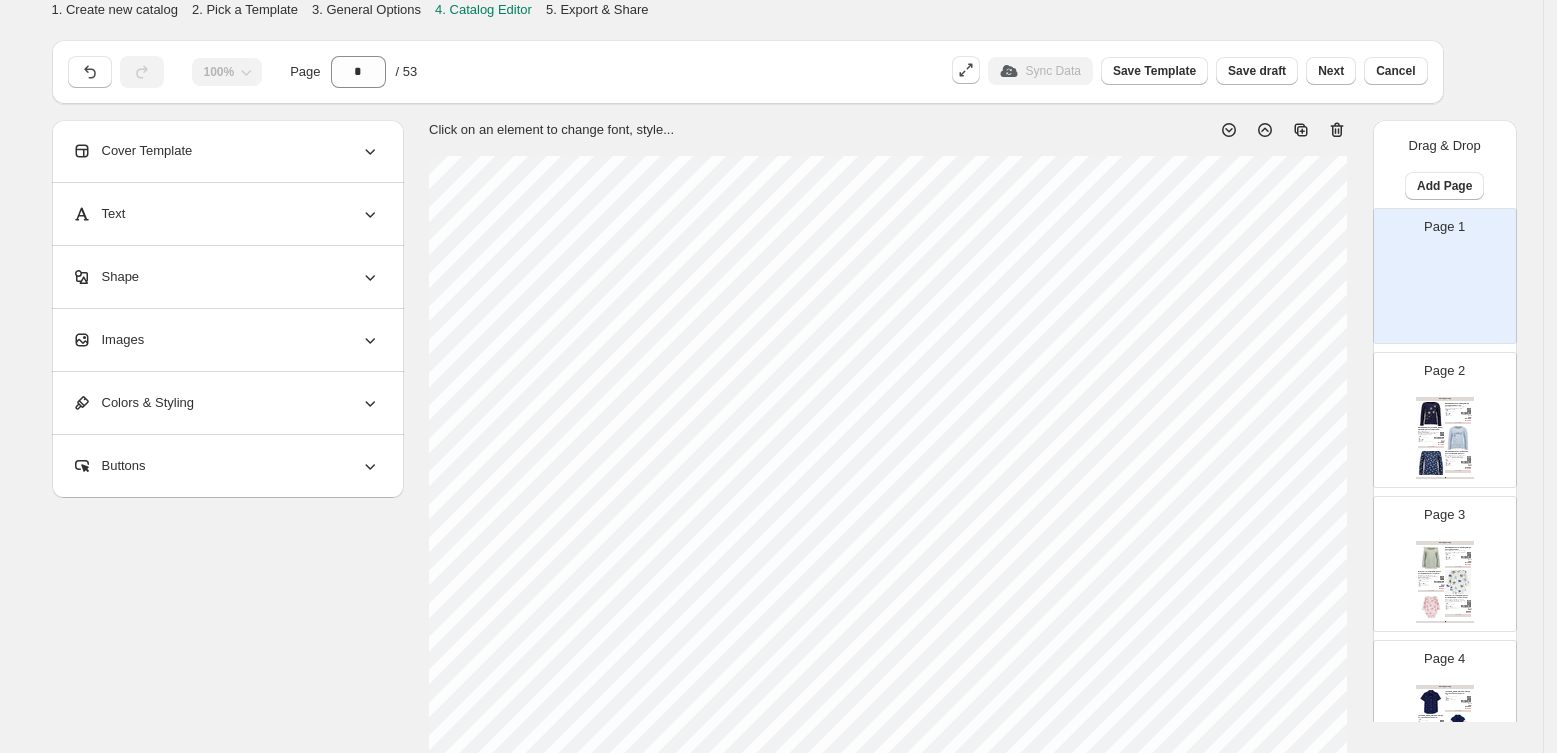 click on "Images" at bounding box center [226, 340] 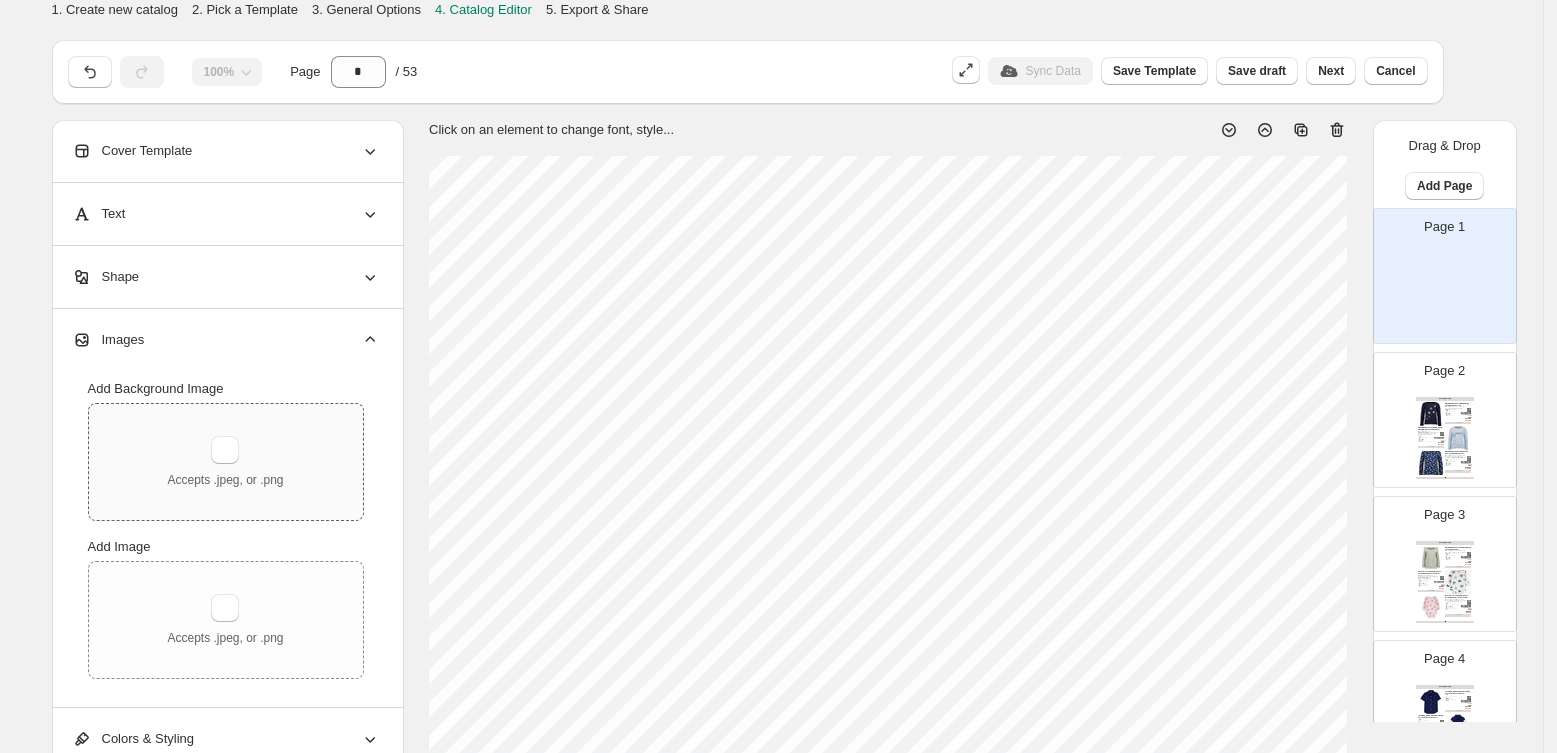 click on "Accepts .jpeg, or .png" at bounding box center [226, 462] 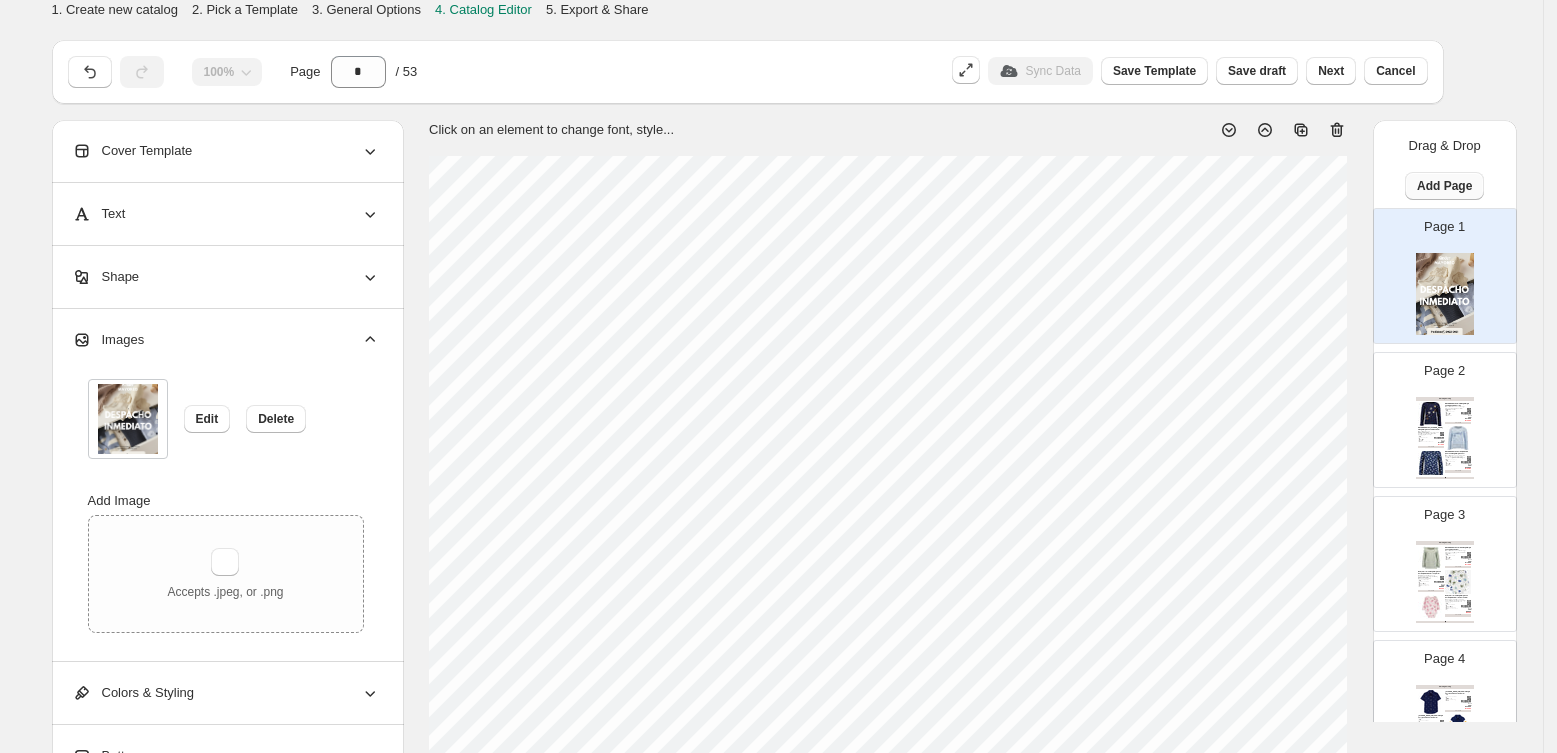 click on "Add Page" at bounding box center (1444, 186) 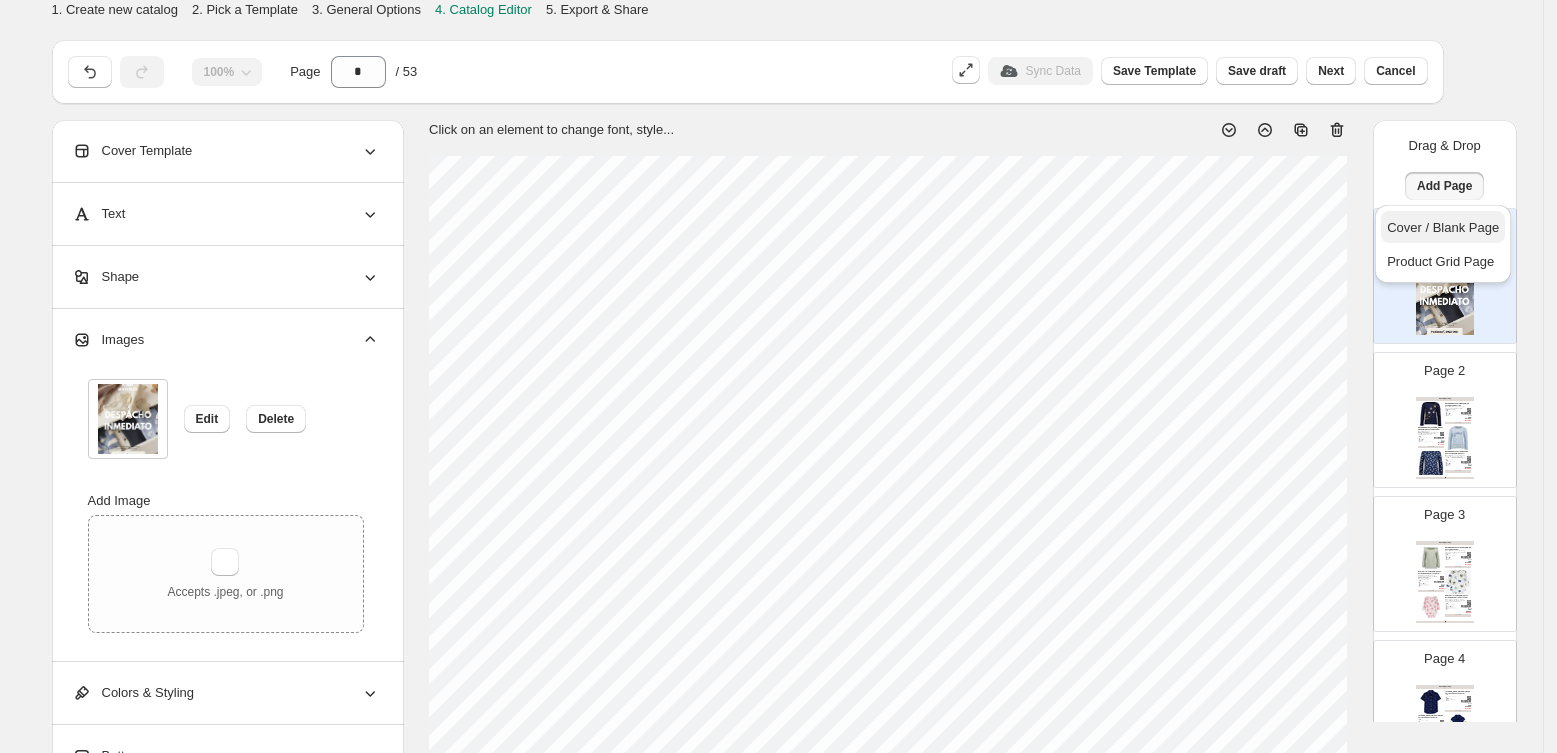 click on "Cover / Blank Page" at bounding box center (1443, 227) 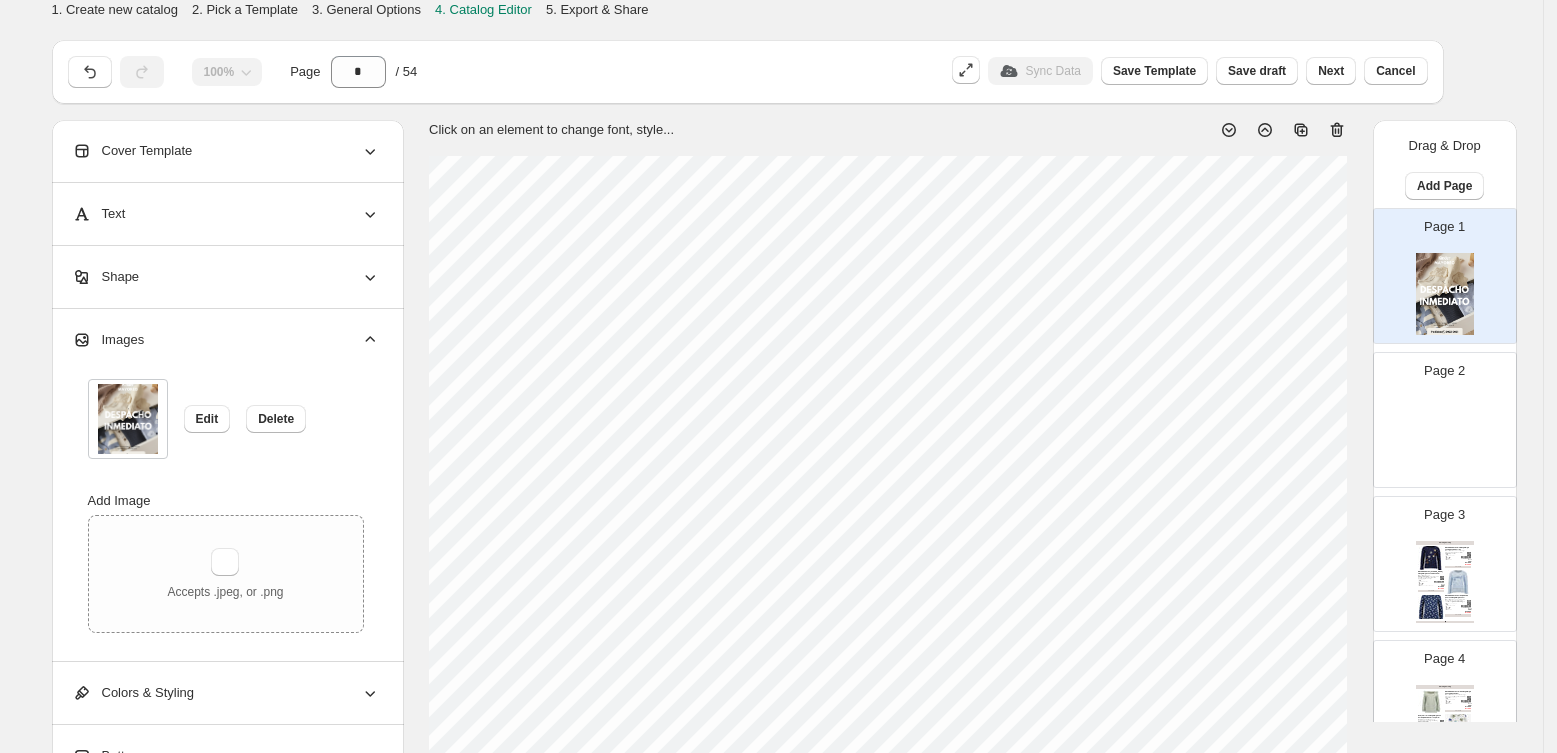 click at bounding box center (1445, 438) 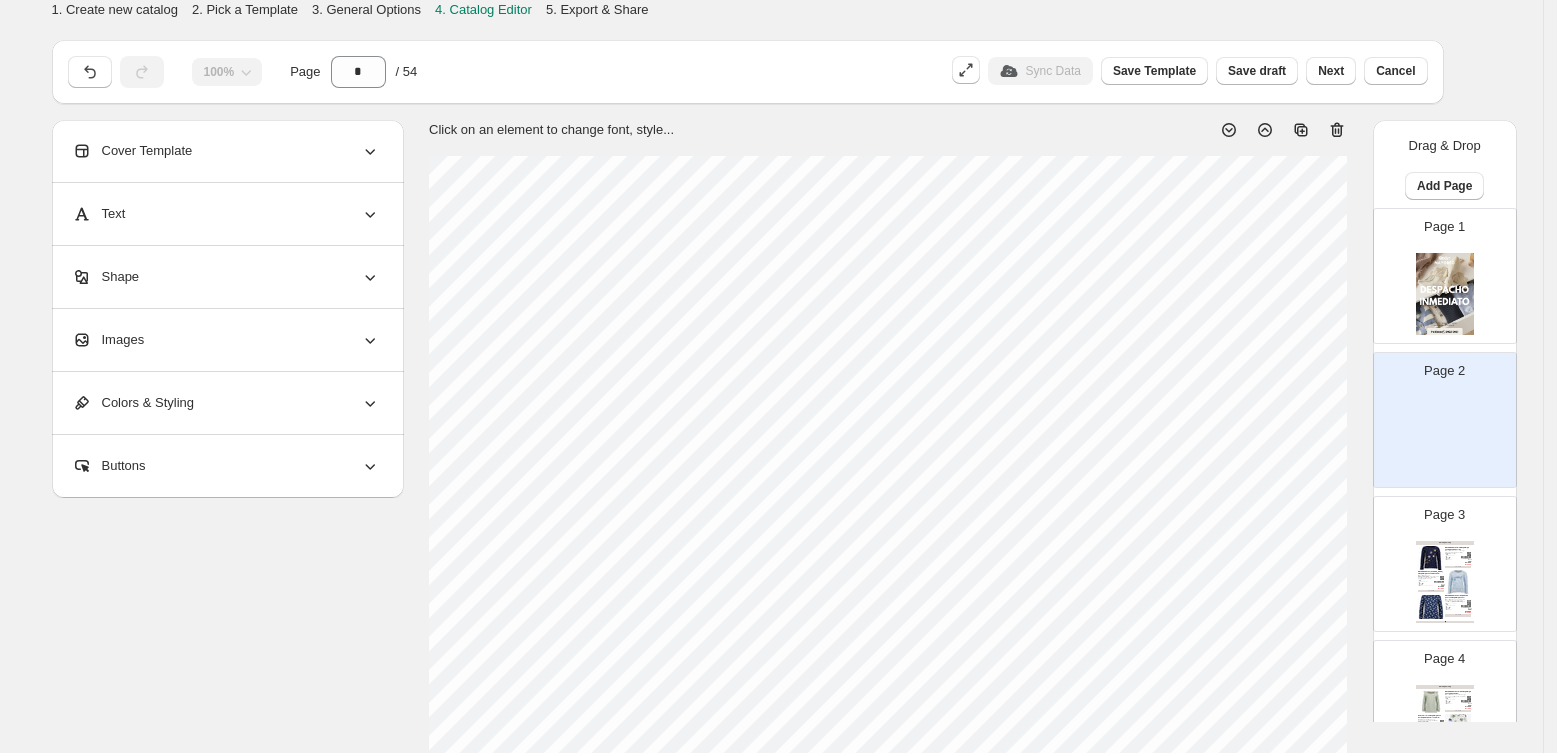 click on "Images" at bounding box center (226, 340) 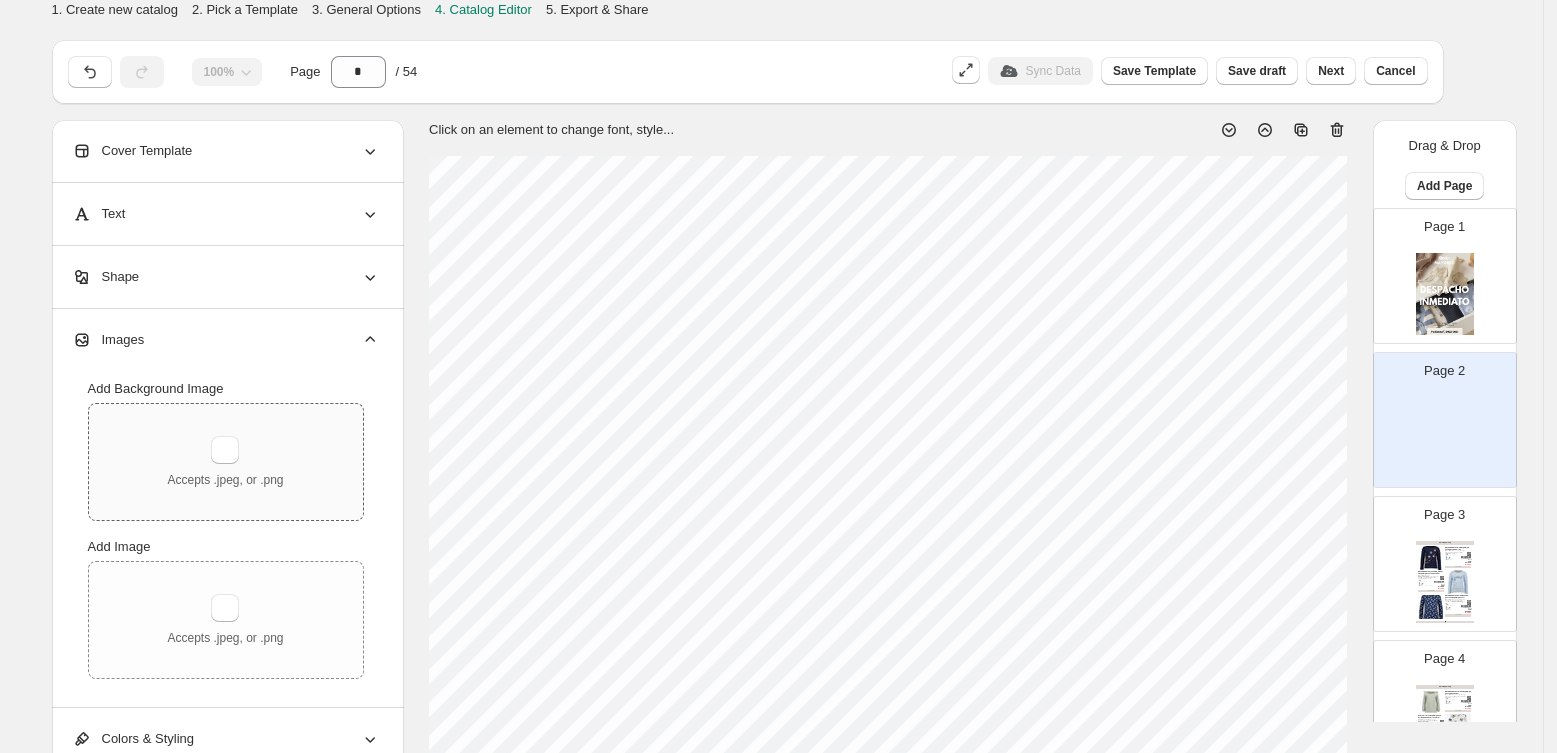 click on "Accepts .jpeg, or .png" at bounding box center (225, 480) 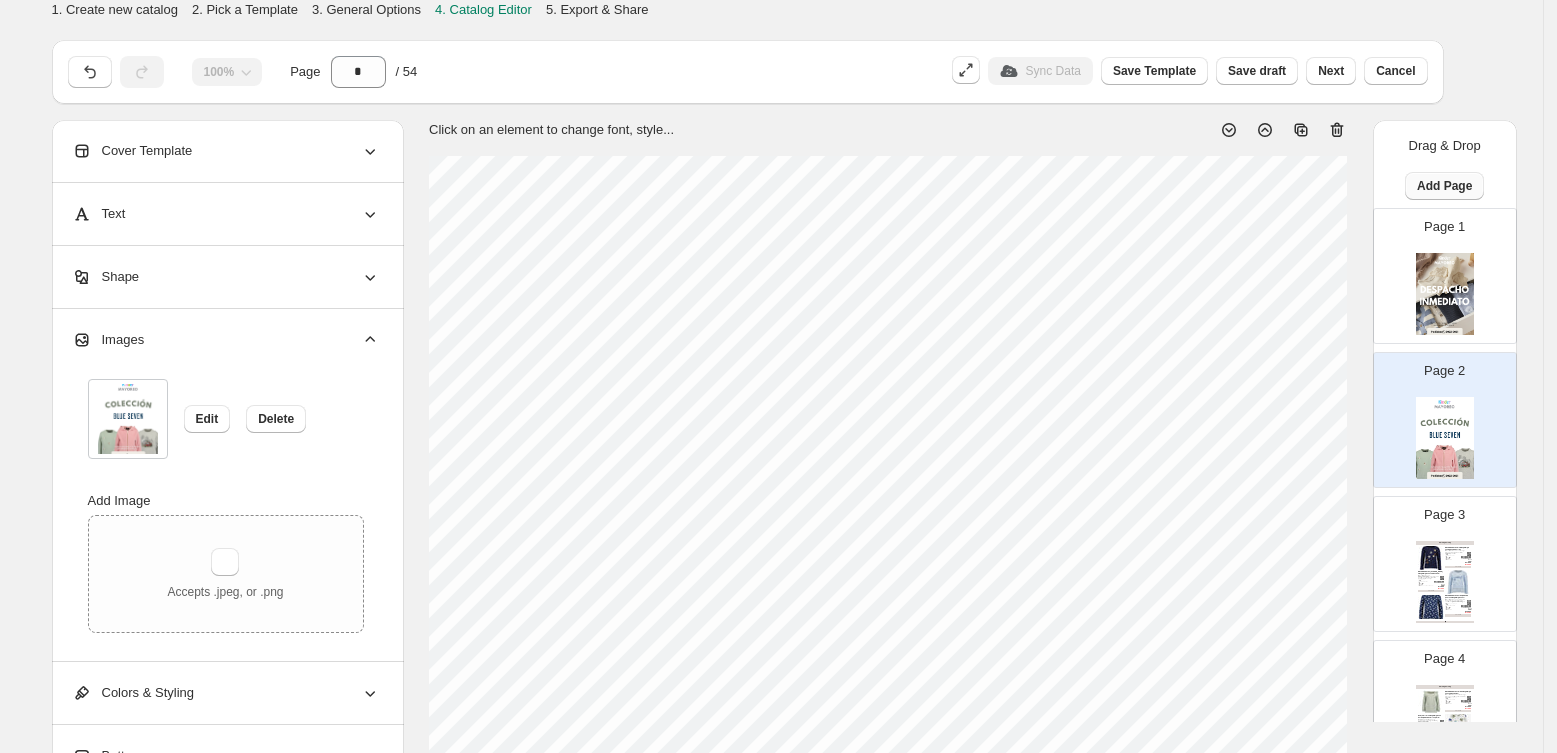 click on "Add Page" at bounding box center [1444, 186] 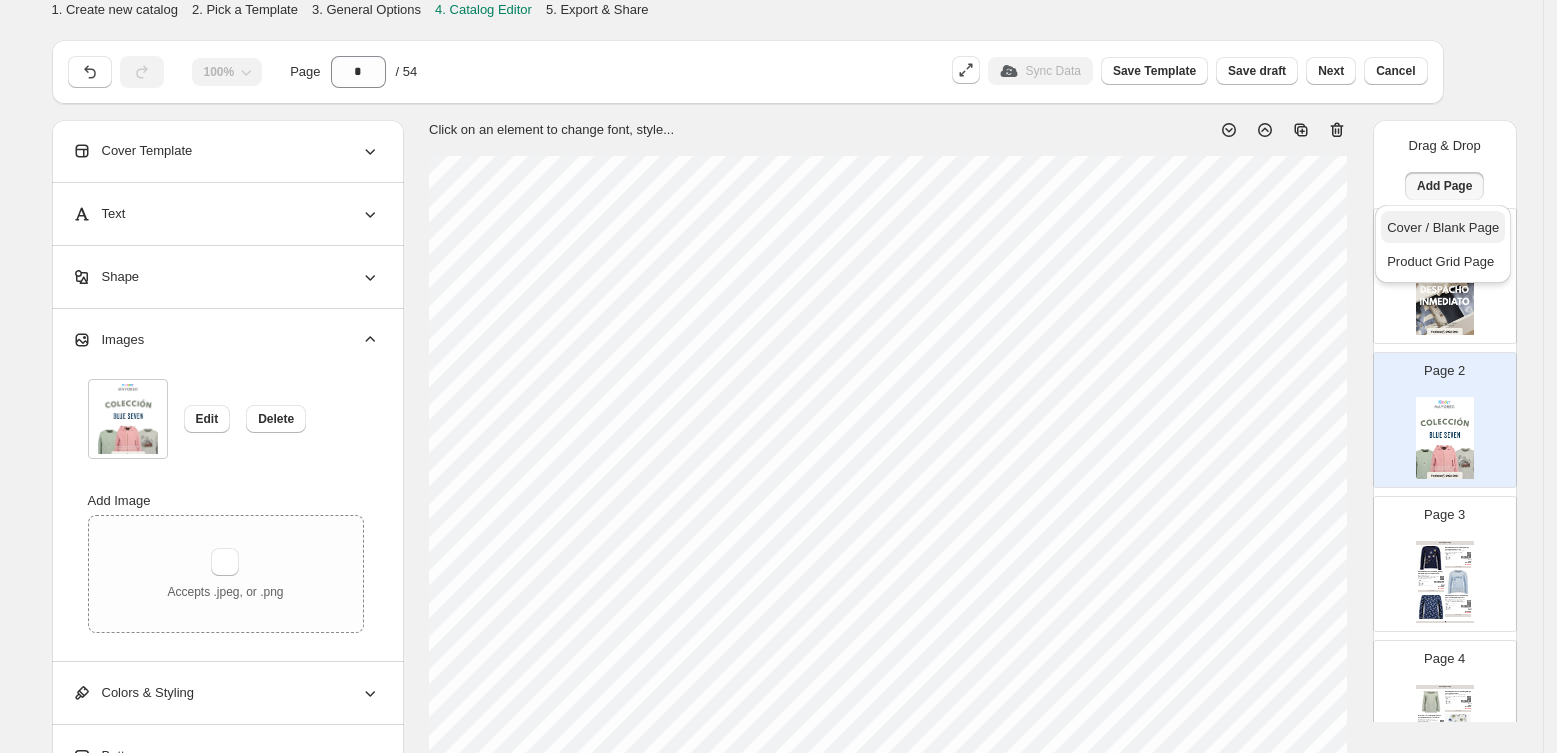 click on "Cover / Blank Page" at bounding box center [1443, 227] 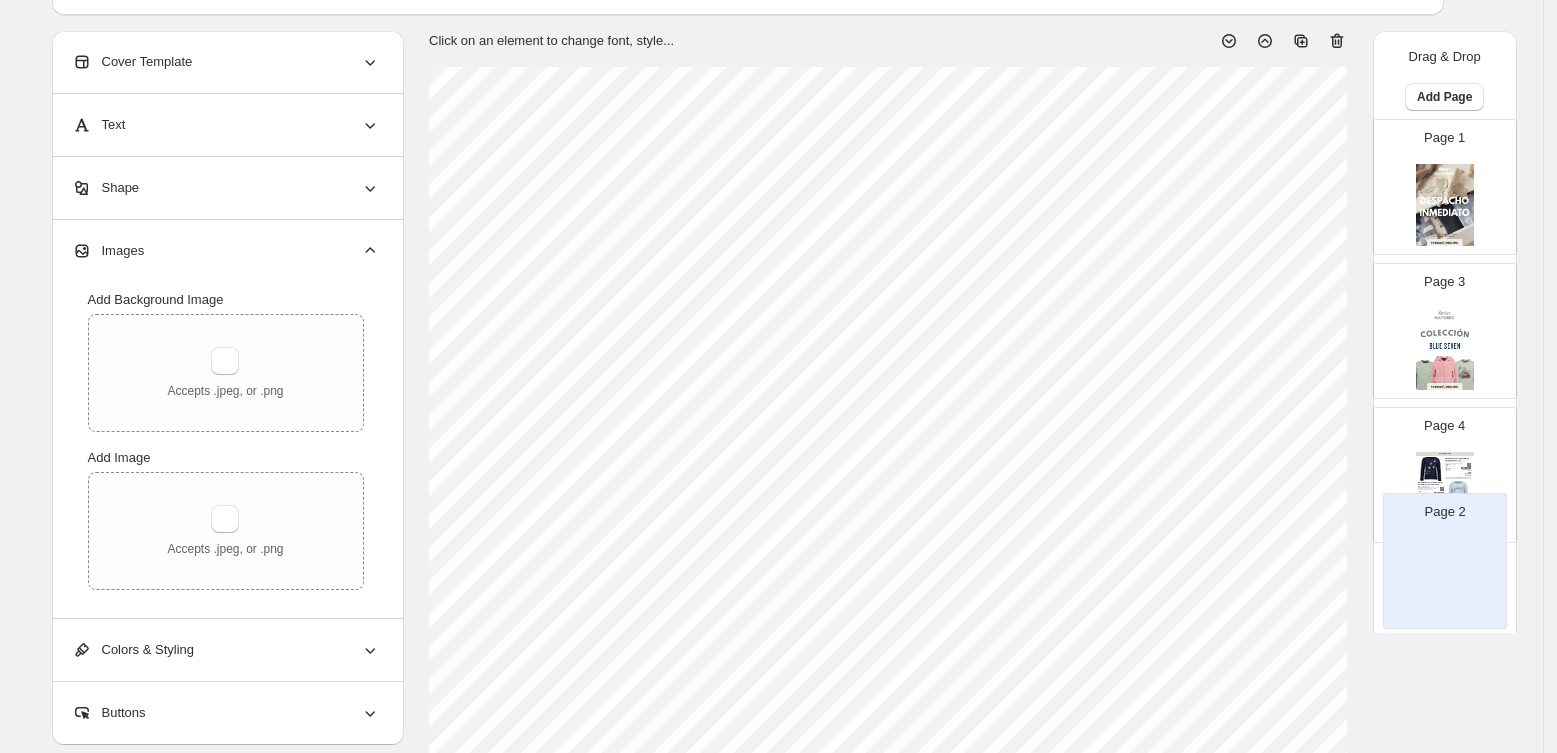 scroll, scrollTop: 92, scrollLeft: 0, axis: vertical 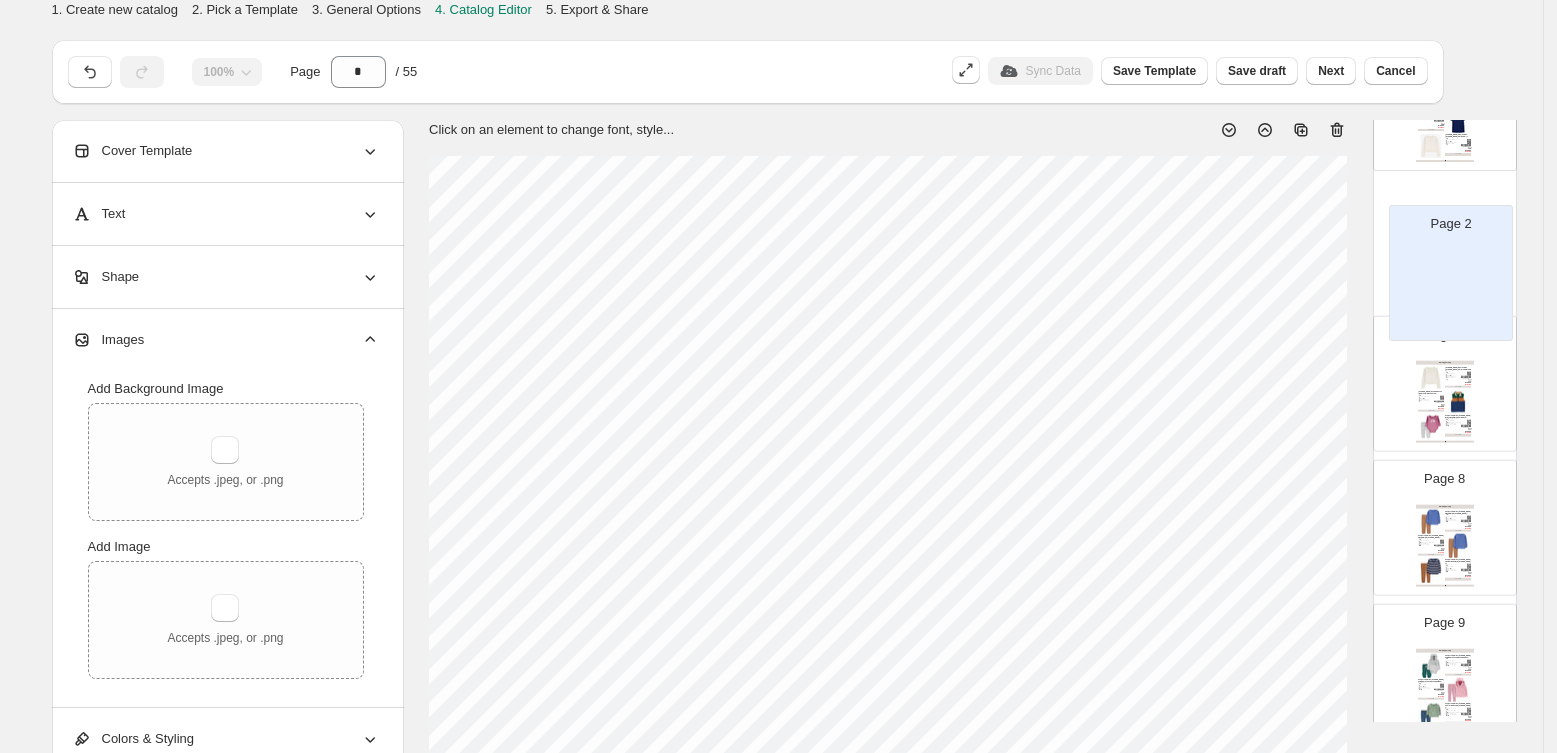 drag, startPoint x: 1437, startPoint y: 405, endPoint x: 1458, endPoint y: 289, distance: 117.88554 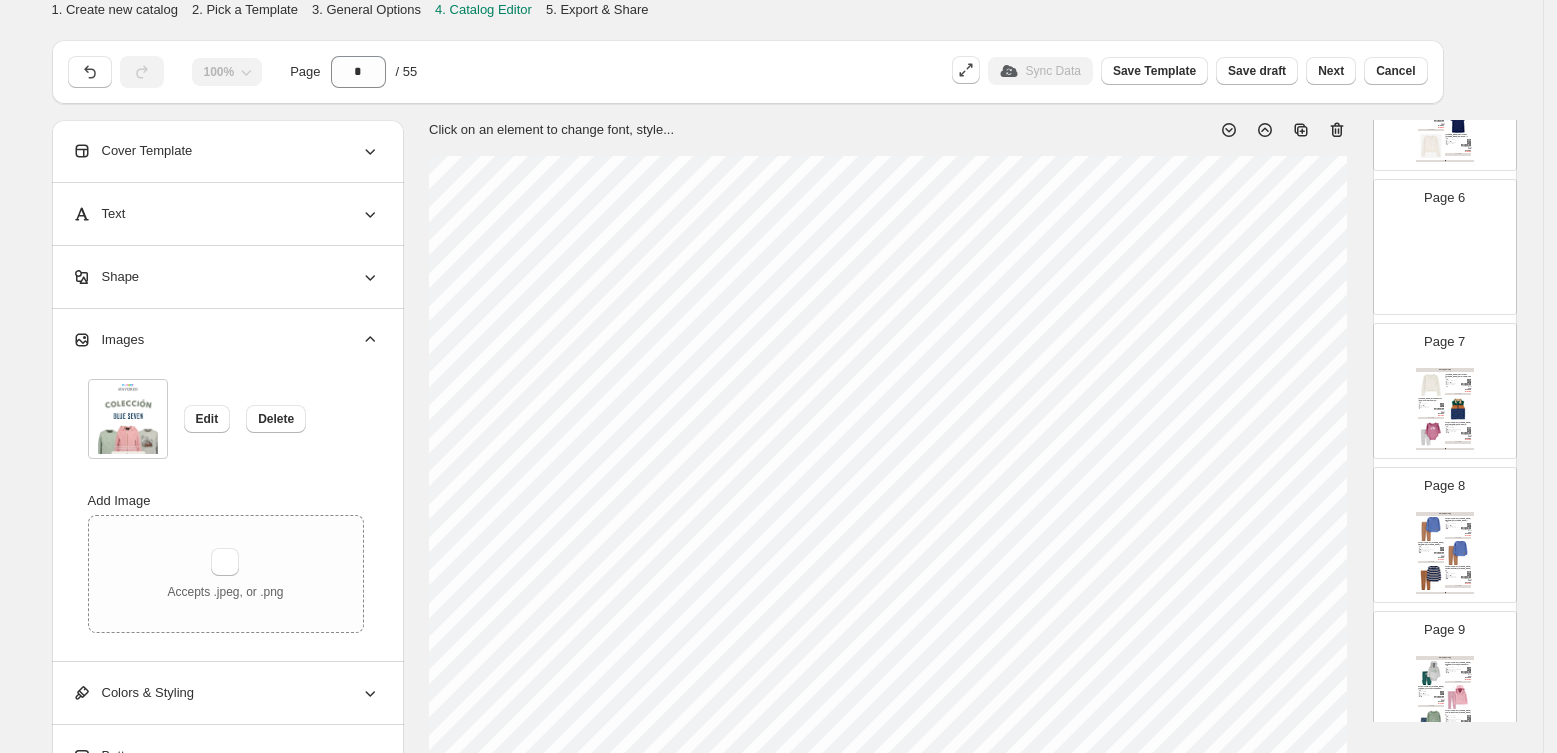 click at bounding box center (1445, 265) 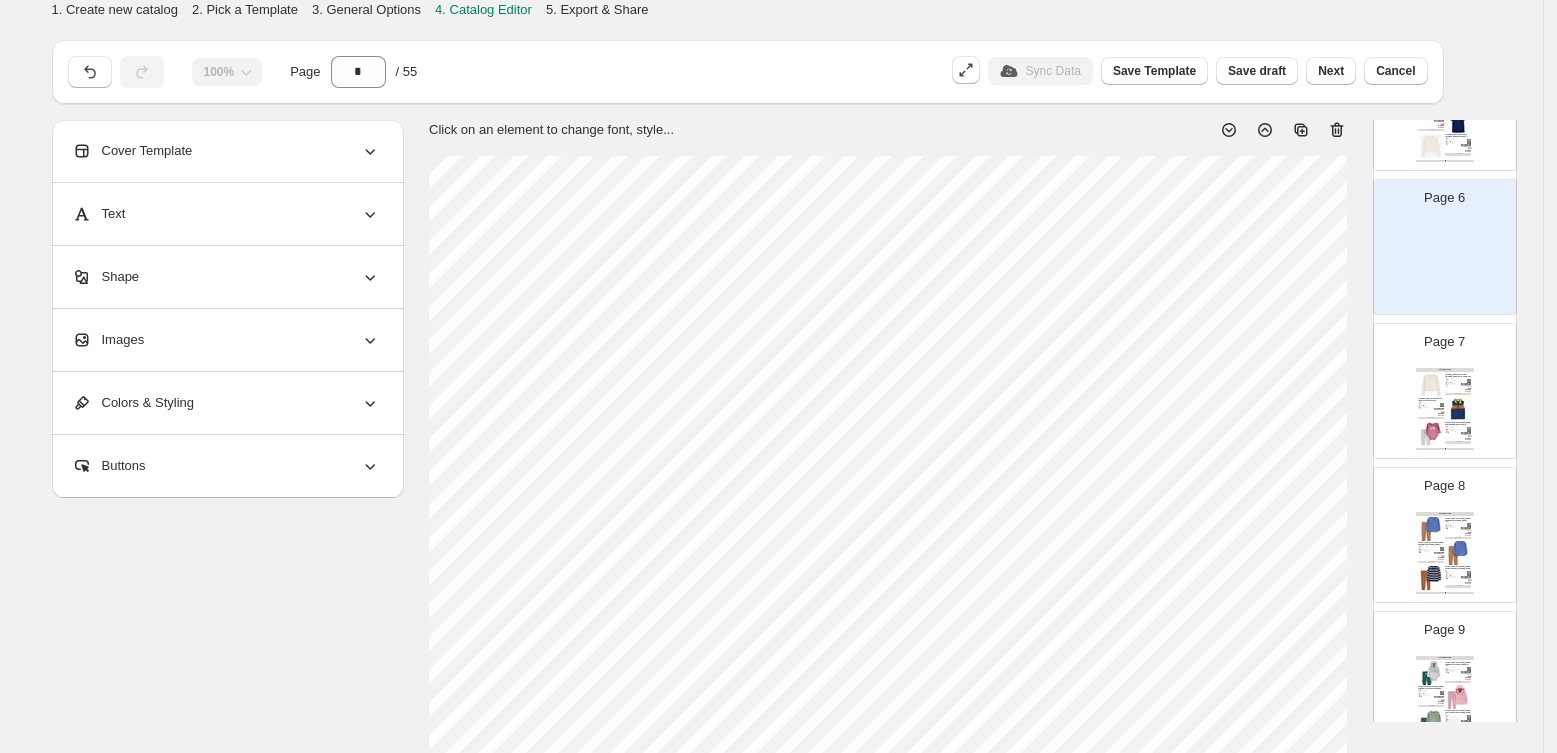 click on "Images" at bounding box center (226, 340) 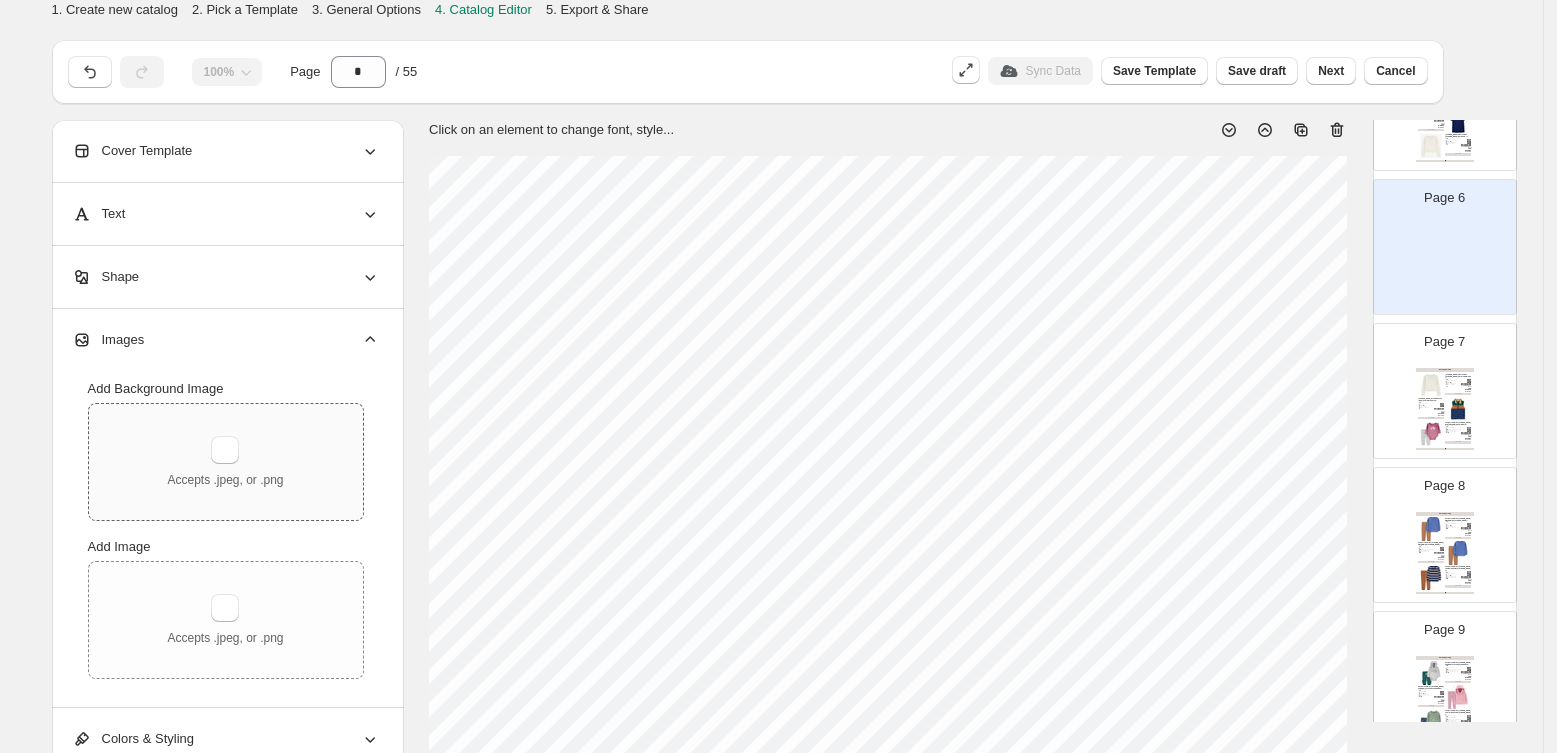 click on "Accepts .jpeg, or .png" at bounding box center (225, 462) 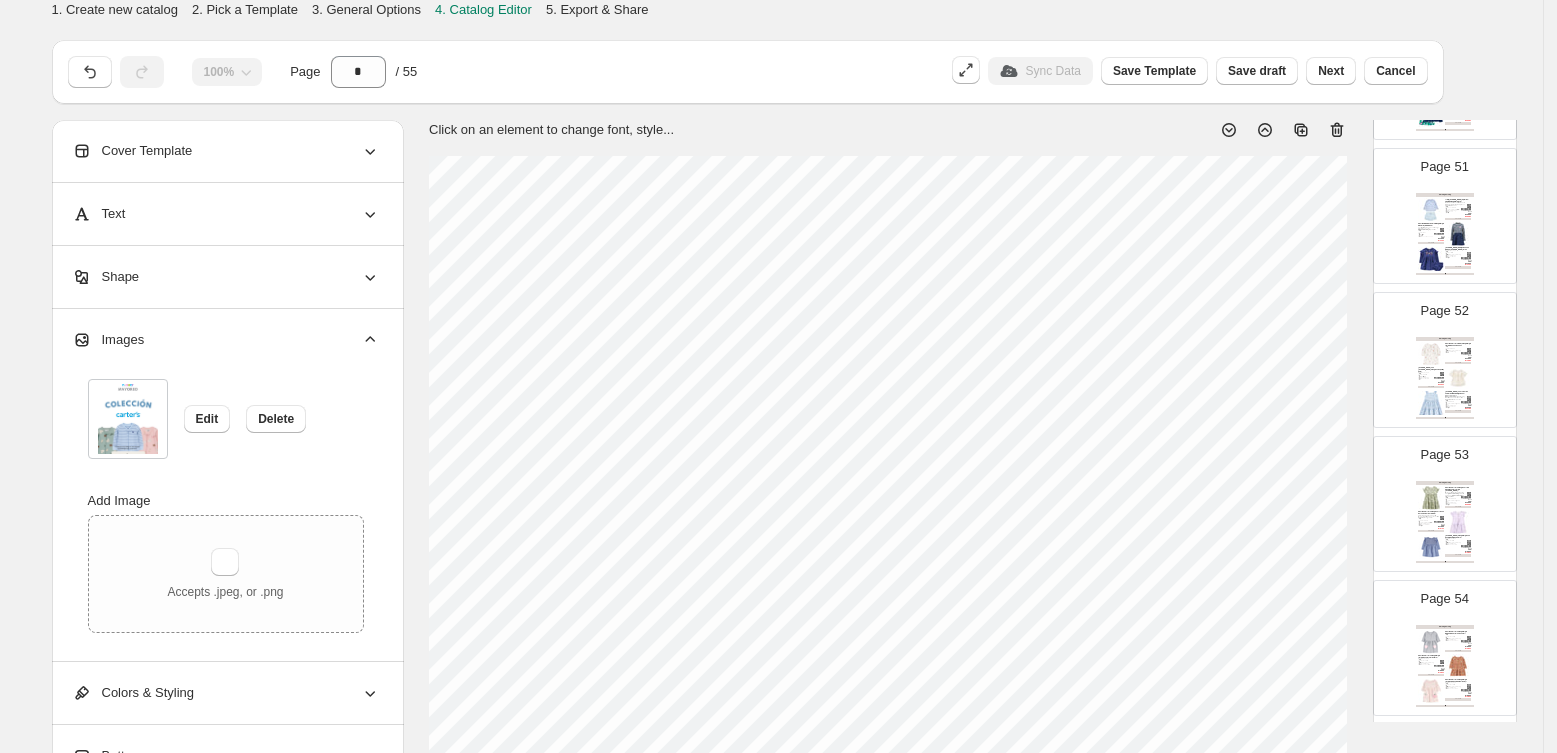scroll, scrollTop: 7440, scrollLeft: 0, axis: vertical 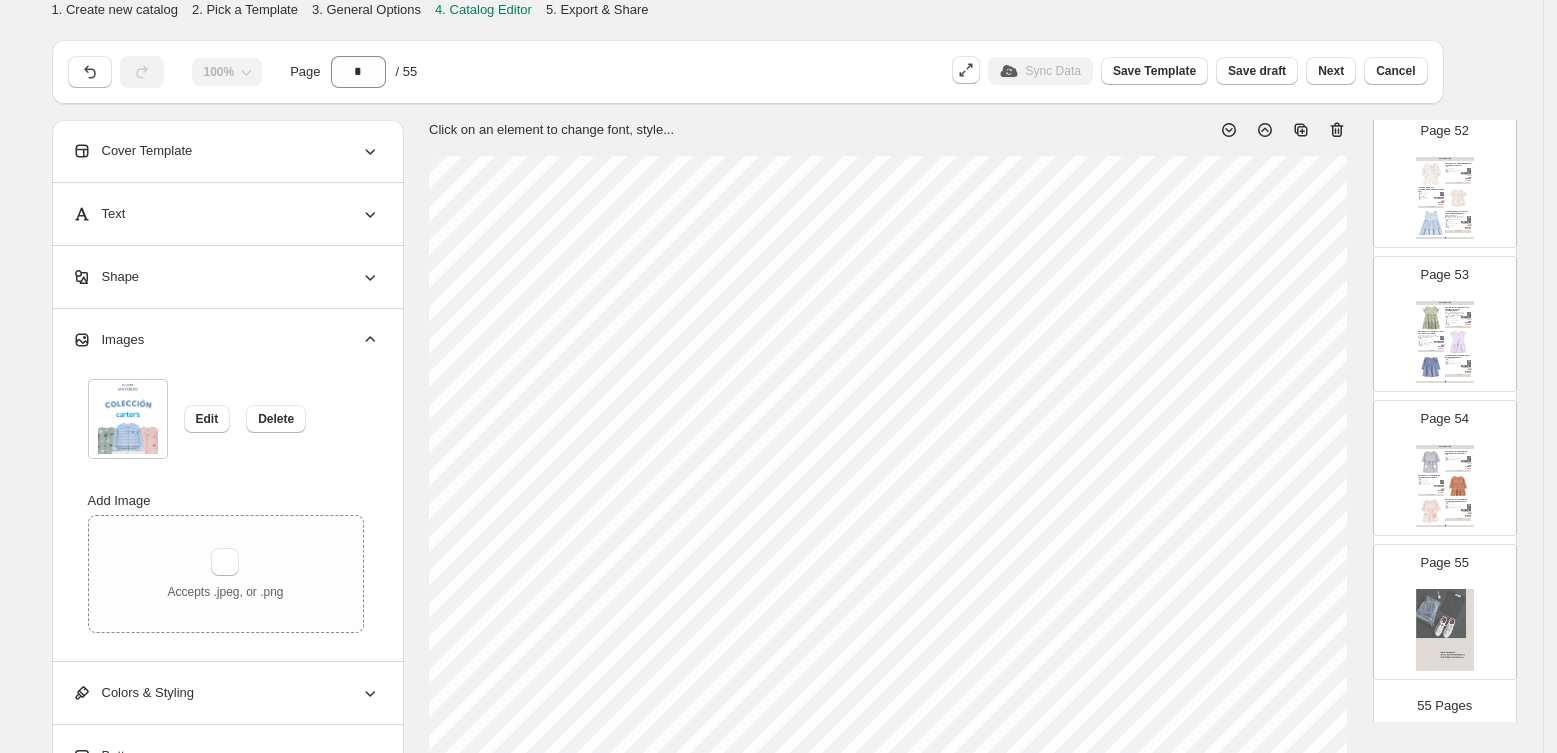 click on "Page 54 Clothing Catalog Vestido Carters manga larga diseño de corazones color ... 12M, 18M, 24M, 3M, 6M, 9M Stock Quantity:  16 SKU:  1R546910/12M Weight:  0 Tags:  Mayoreo niña 0-24m, MY Carter'... Brand:  Carter's Barcode №:  195862659586' Q null Q null Q 199.00 Q 129.35 BUY NOW Vestido Carters manga larga floreado color café claro ... 12M, 18M, 24M, 3M, 6M, 9M Stock Quantity:  7 SKU:  1R546010/12M Weight:  0 Tags:  Mayoreo niña 0-24m, MY Carter'... Brand:  Carter's Barcode №:  195862666744' Q null Q null Q 199.00 Q 129.35 BUY NOW Vestido Carters manga larga rayado diseño de manzana y... 12M, 18M, 24M, 3M, 6M, 9M Stock Quantity:  11 SKU:  1R545610/12M Weight:  0 Tags:  Mayoreo niña 0-24m, MY Carter'... Brand:  Carter's Barcode №:  195862663897' Q null Q null Q 199.00 Q 129.35 BUY NOW Clothing Catalog | Page undefined" at bounding box center (1437, 460) 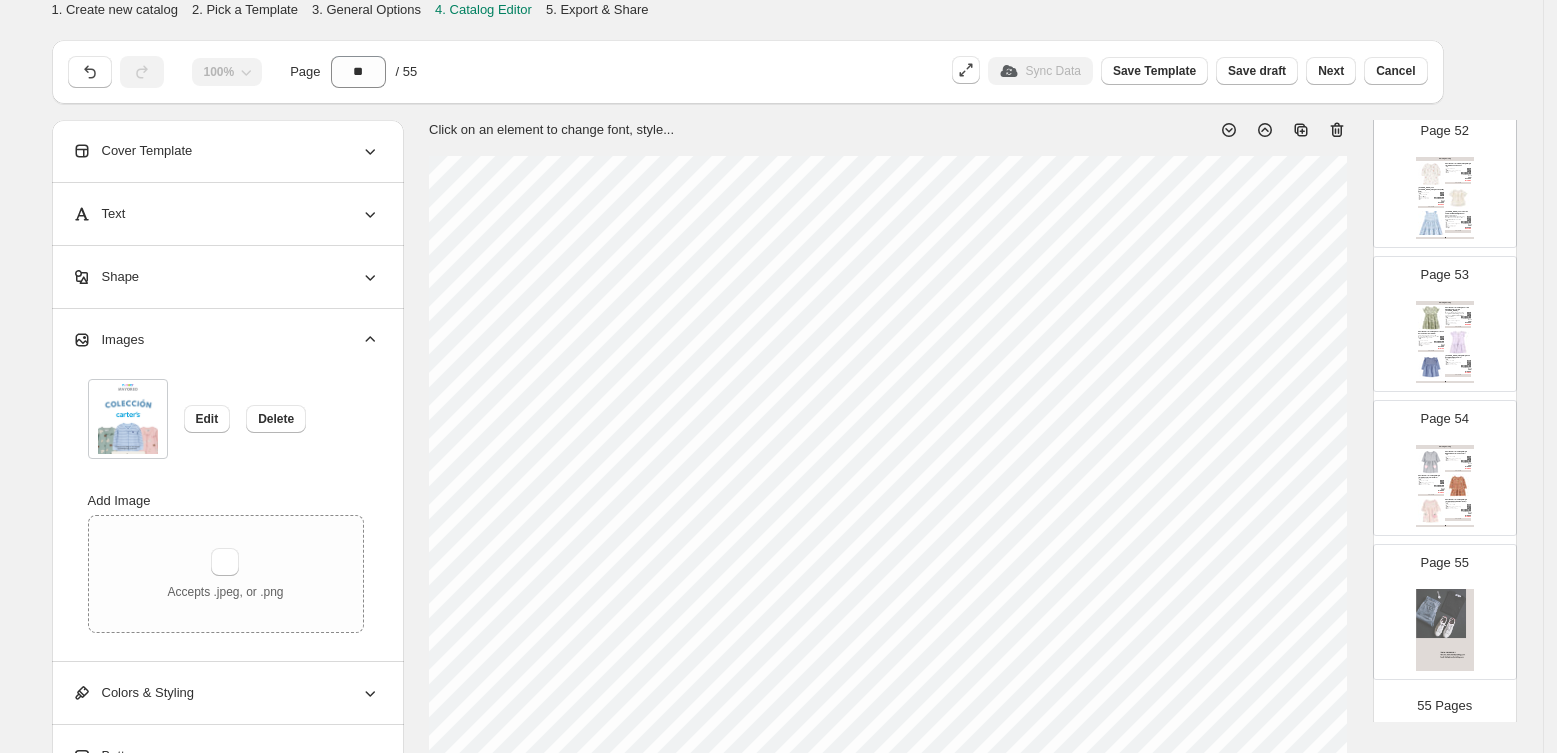 select on "**********" 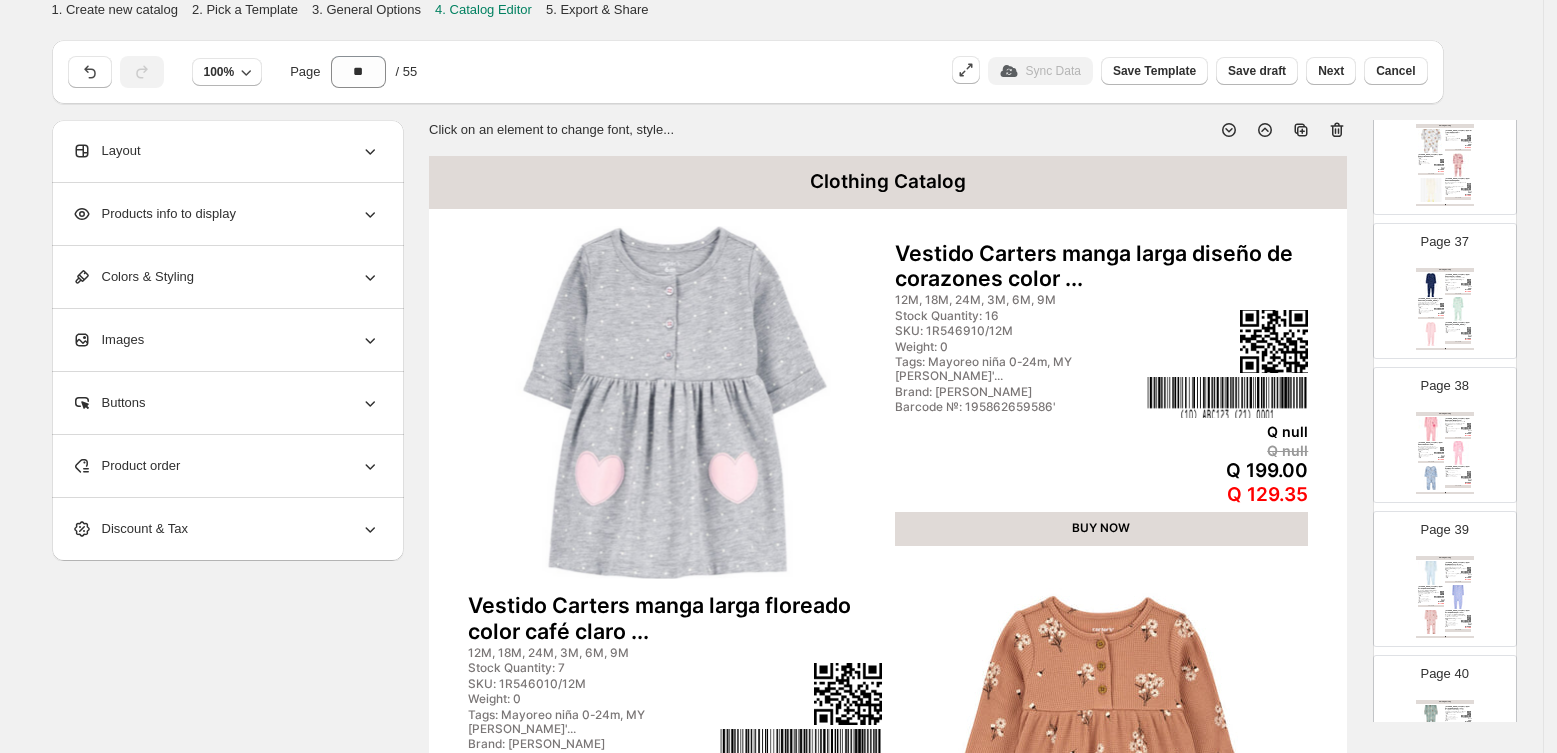scroll, scrollTop: 5129, scrollLeft: 0, axis: vertical 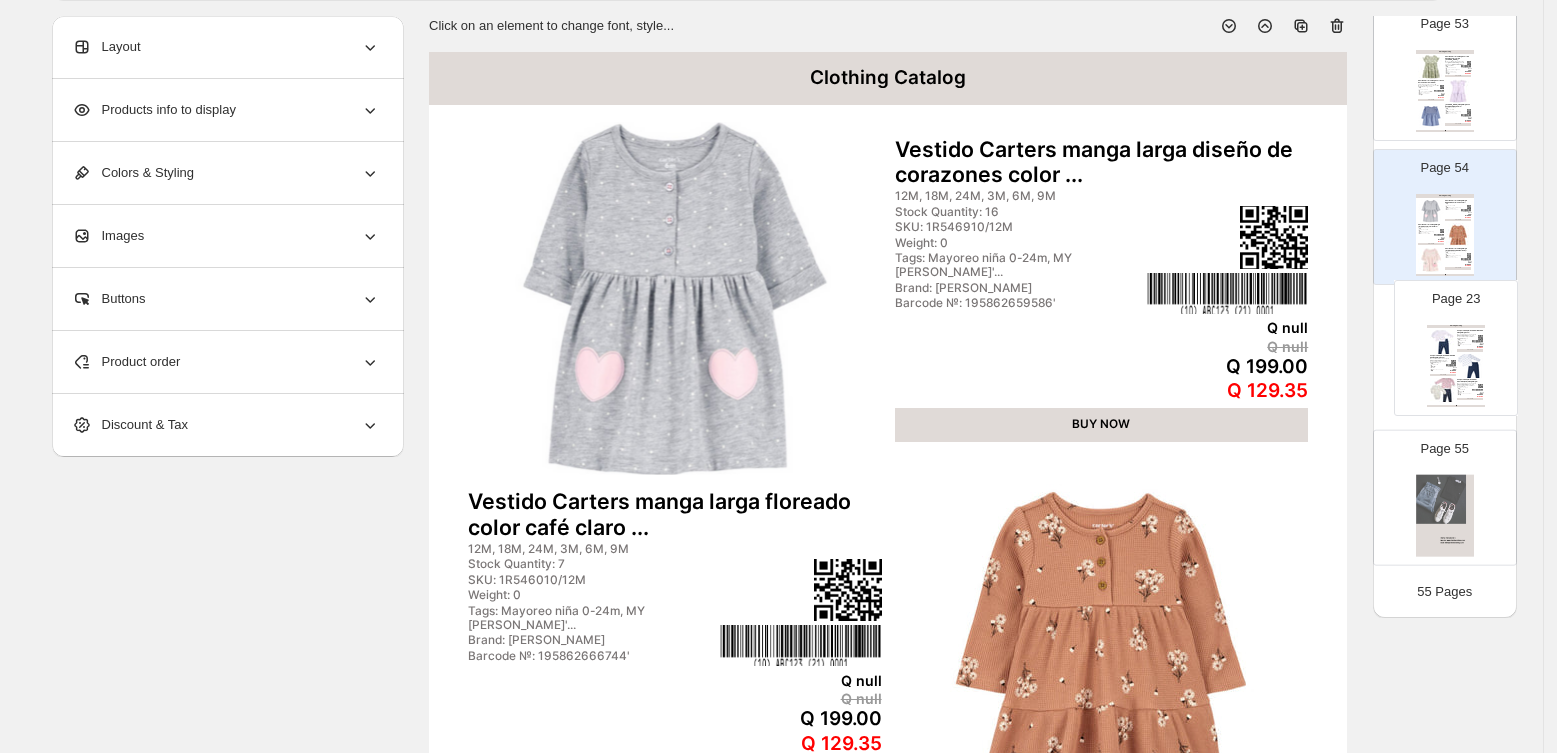 drag, startPoint x: 1434, startPoint y: 548, endPoint x: 1449, endPoint y: 362, distance: 186.60385 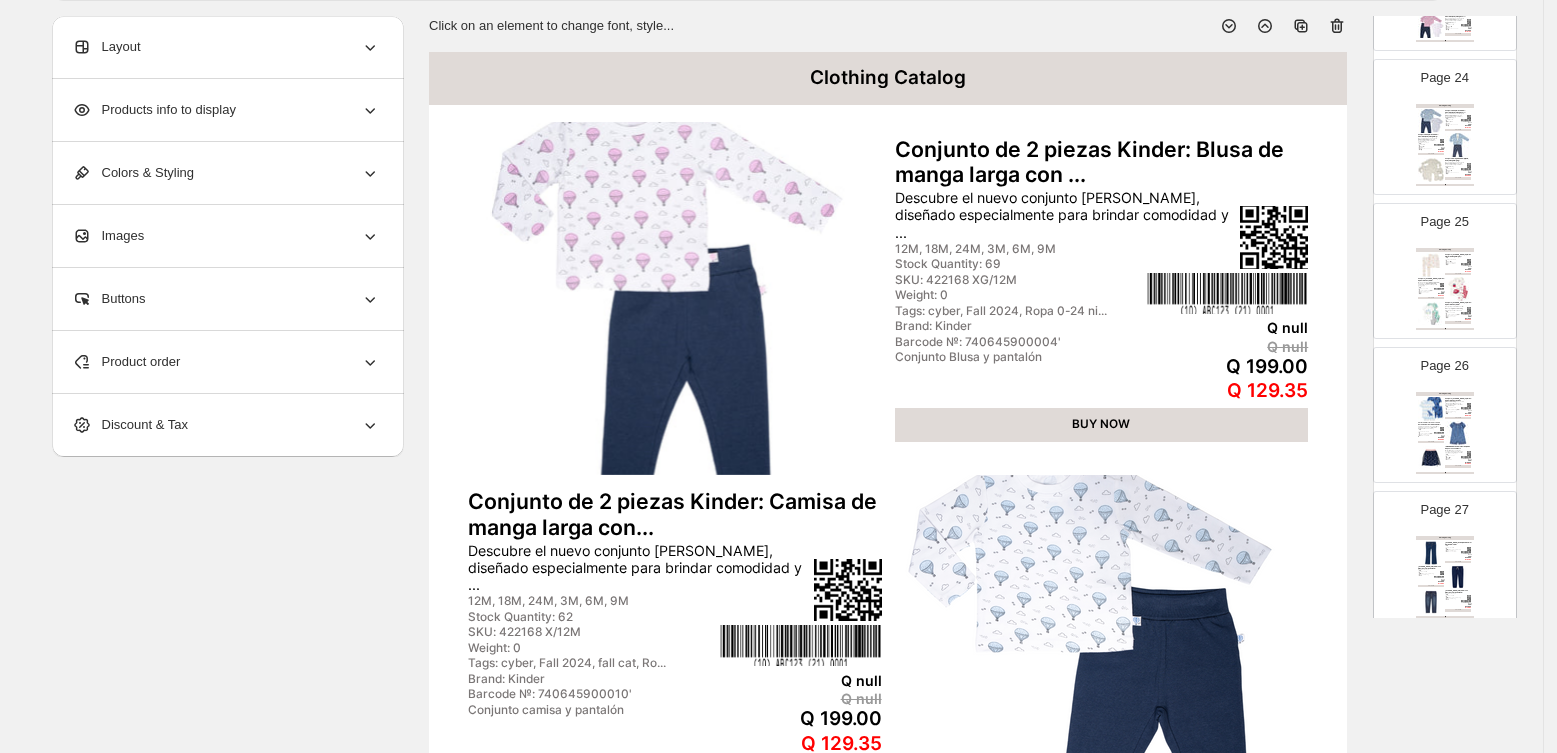 scroll, scrollTop: 3277, scrollLeft: 0, axis: vertical 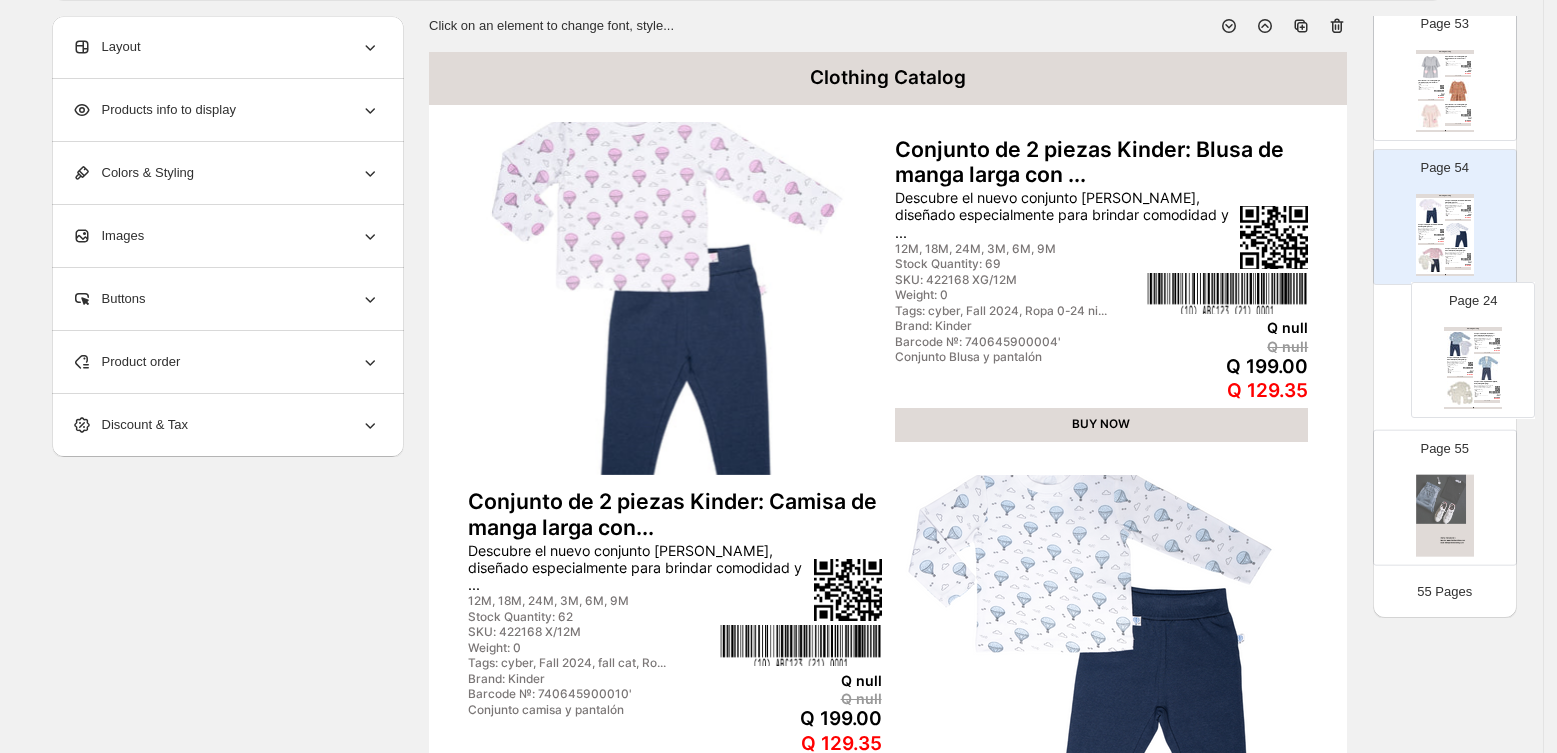 drag, startPoint x: 1462, startPoint y: 238, endPoint x: 1494, endPoint y: 373, distance: 138.74077 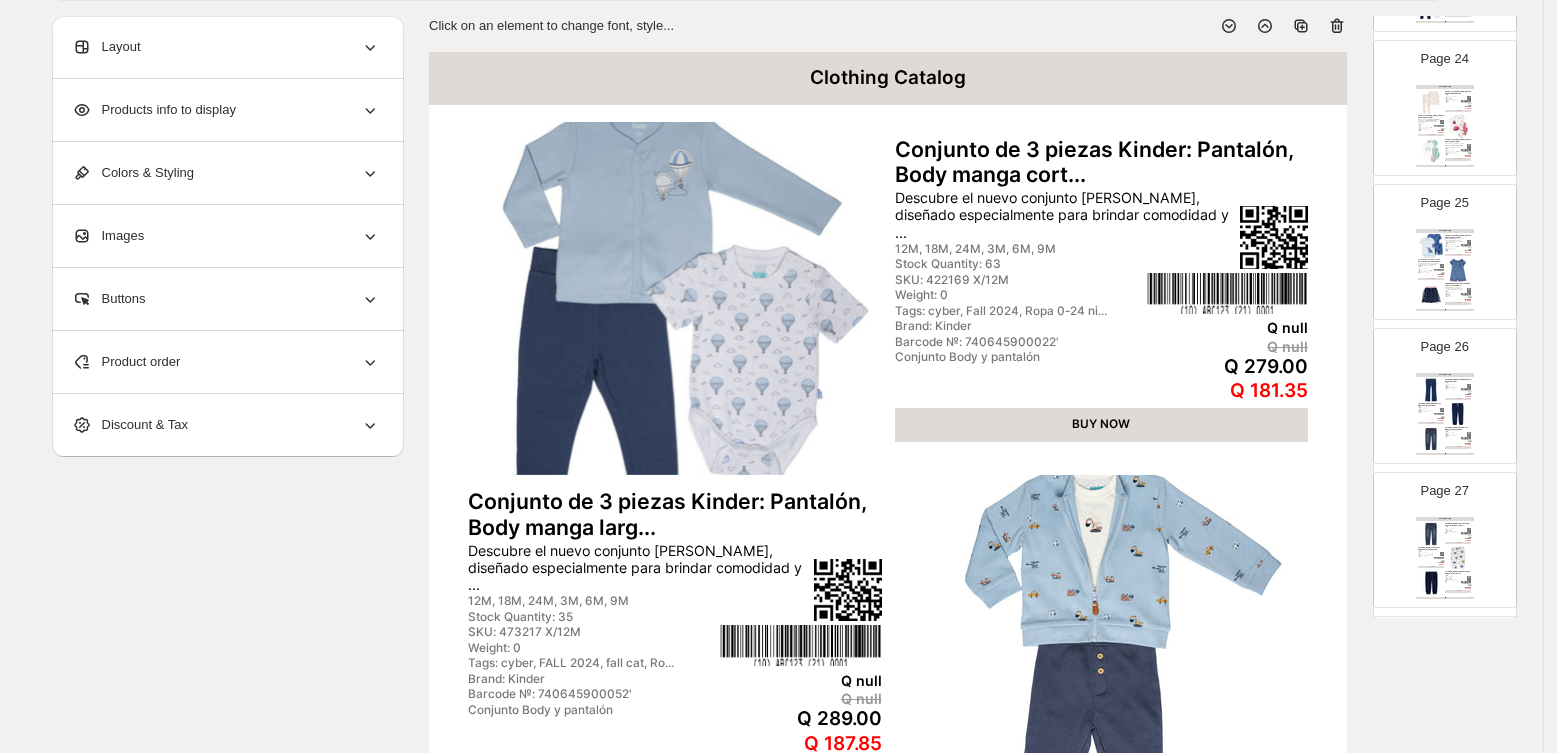 scroll, scrollTop: 3257, scrollLeft: 0, axis: vertical 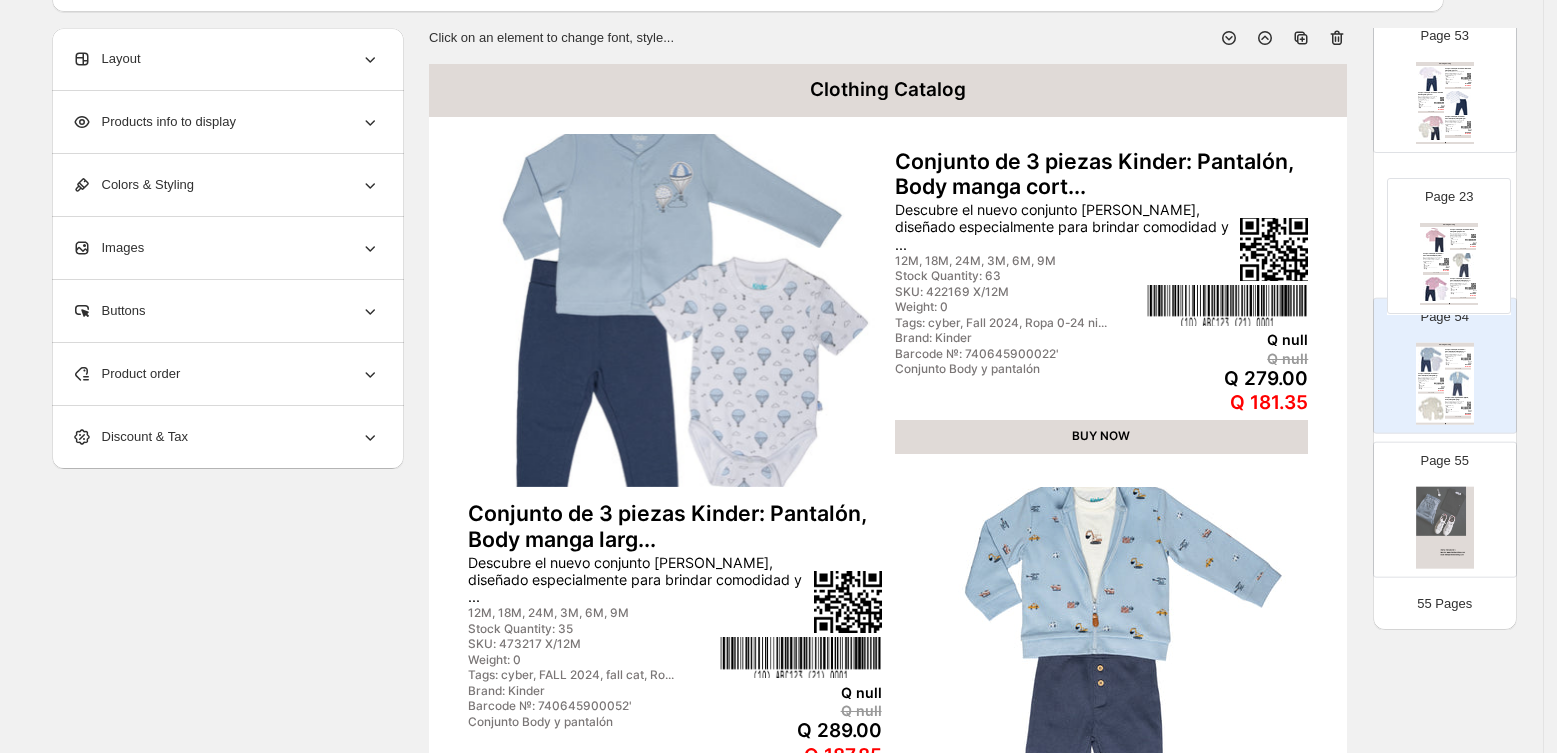 drag, startPoint x: 1473, startPoint y: 93, endPoint x: 1480, endPoint y: 242, distance: 149.16434 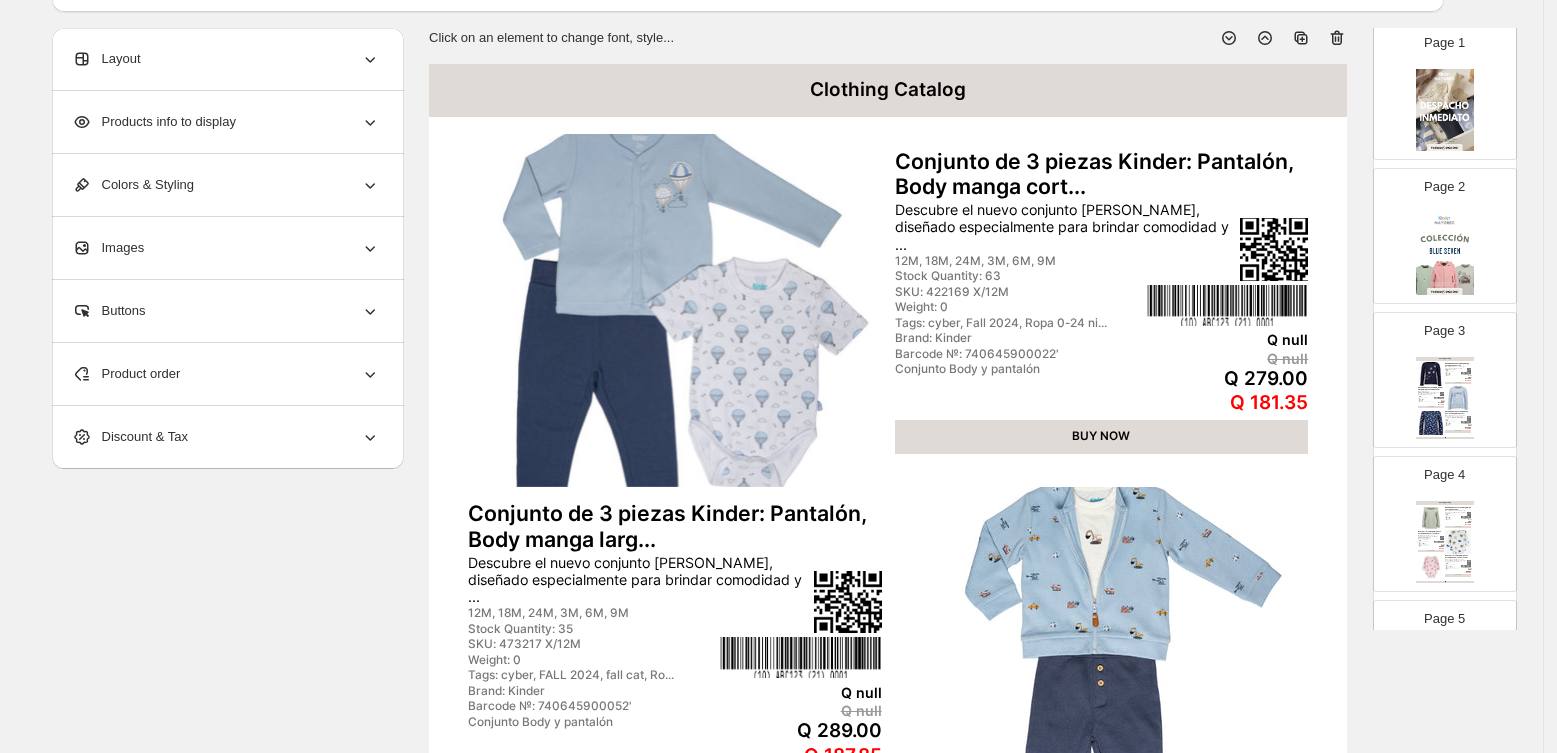 scroll, scrollTop: 0, scrollLeft: 0, axis: both 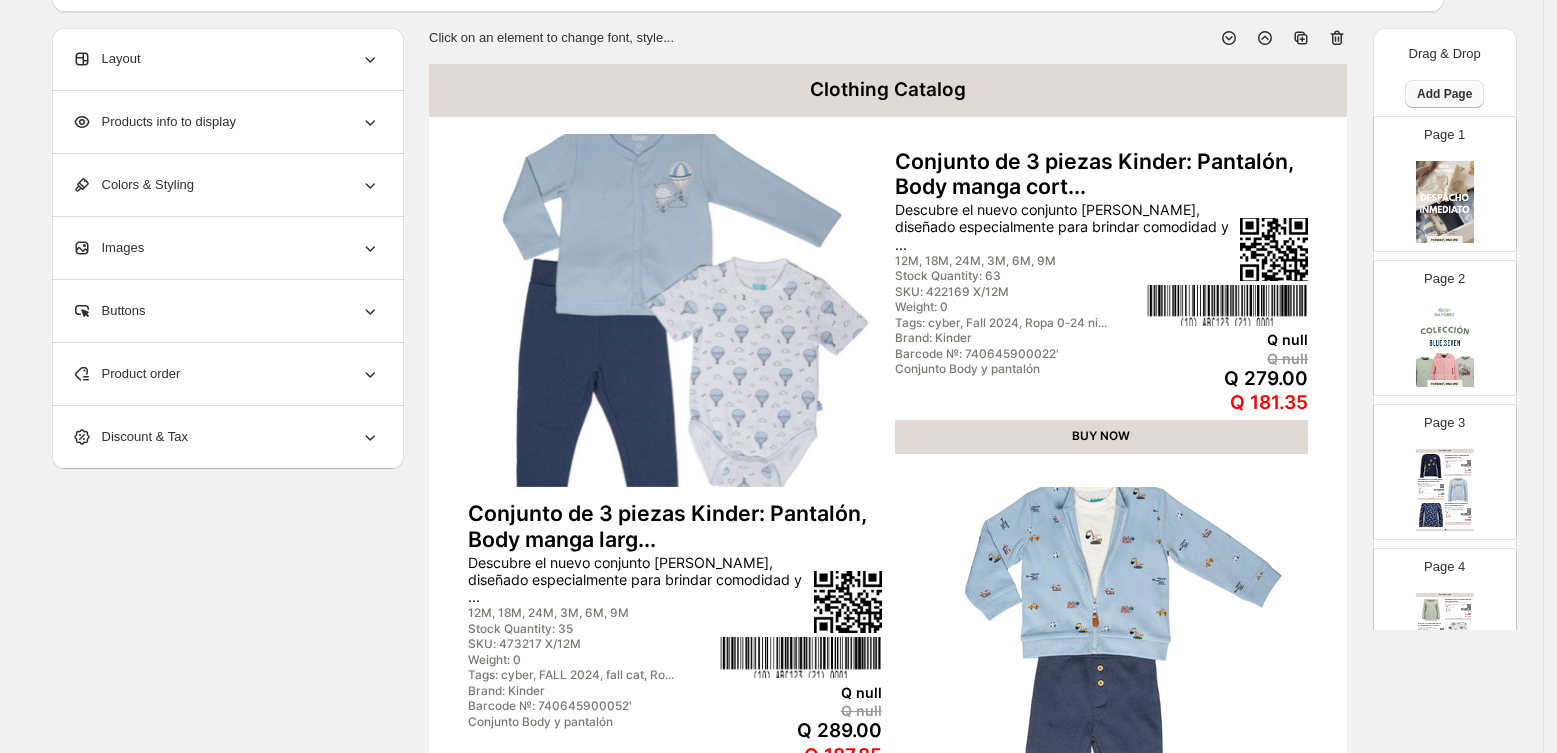 click on "Add Page" at bounding box center [1444, 94] 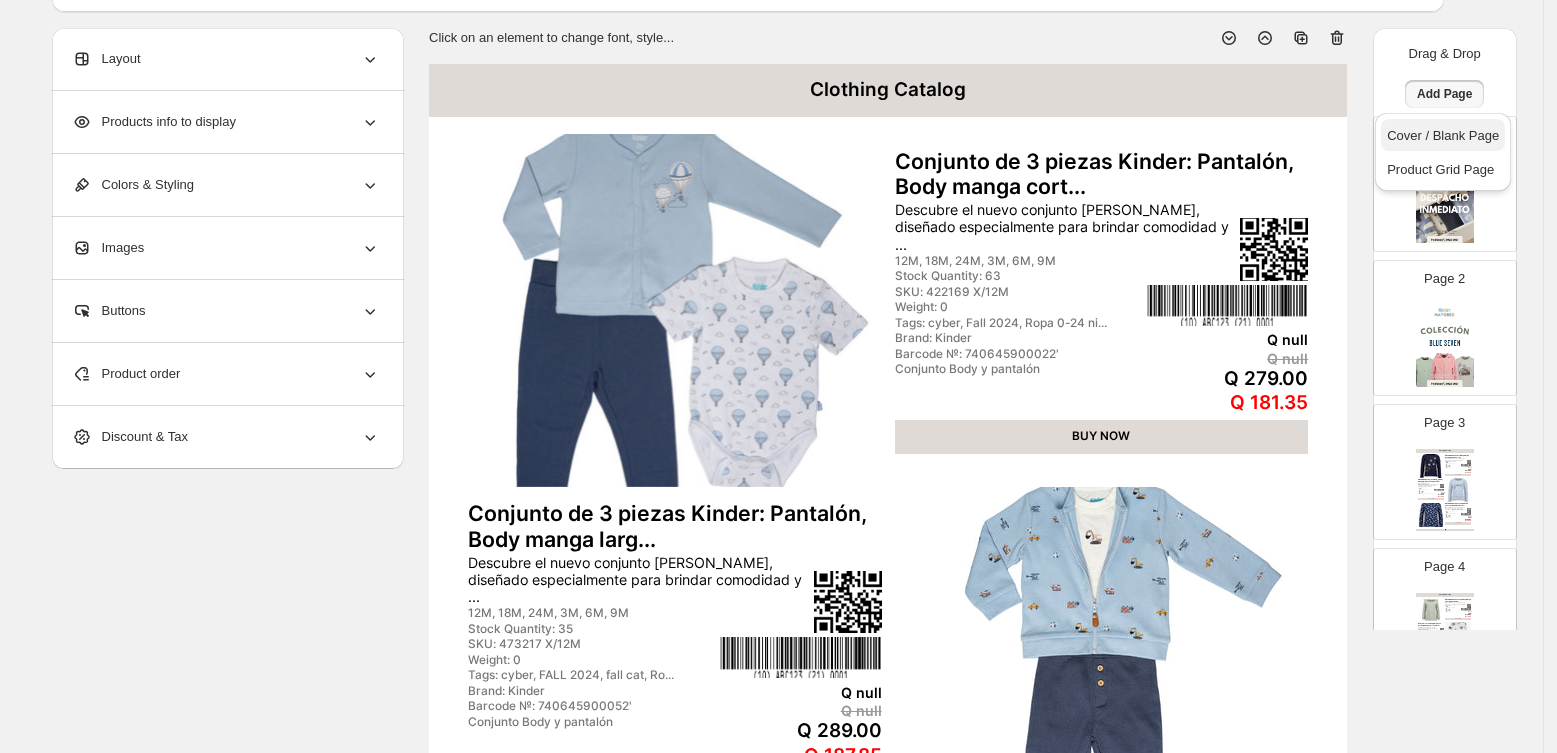 click on "Cover / Blank Page" at bounding box center (1443, 135) 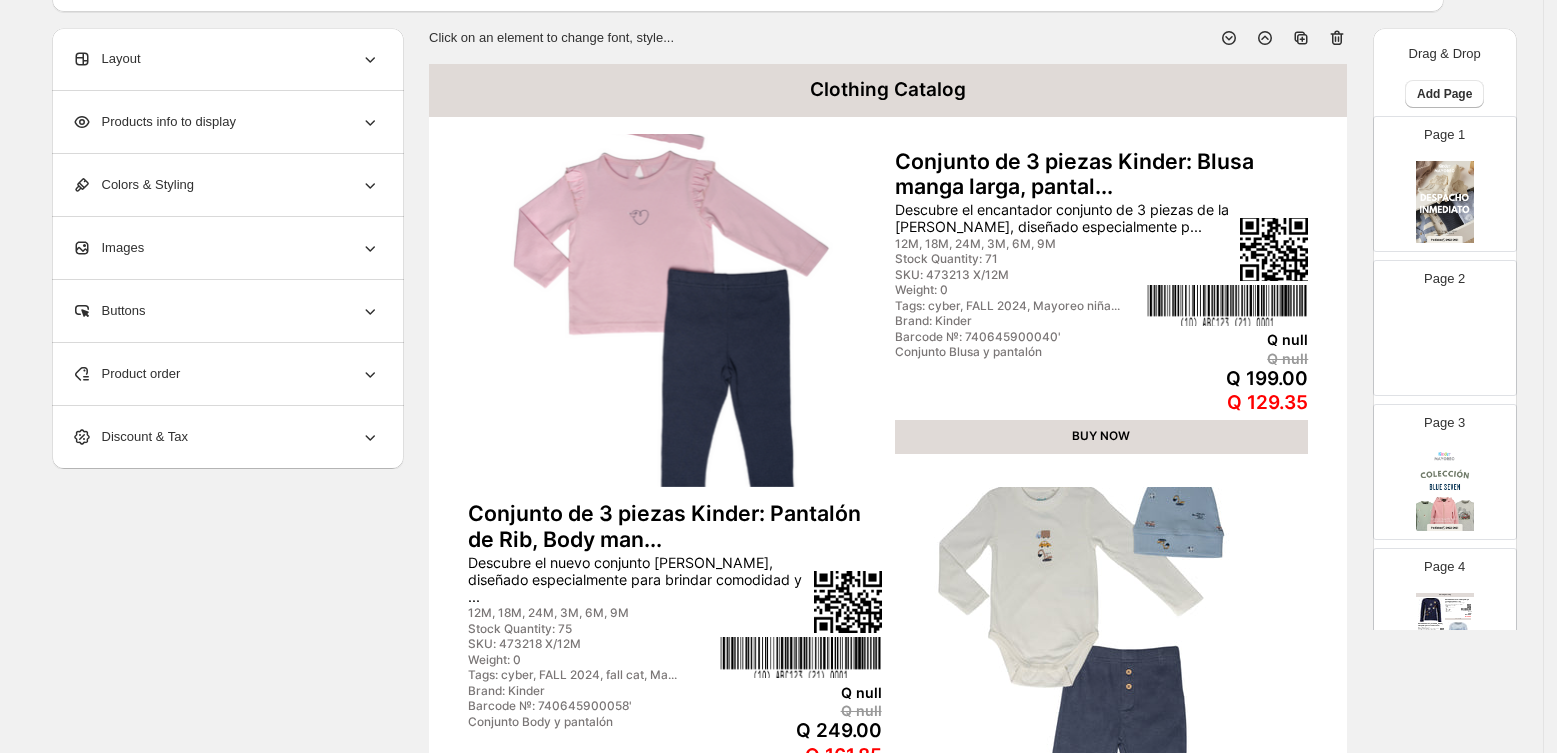 click at bounding box center [1445, 346] 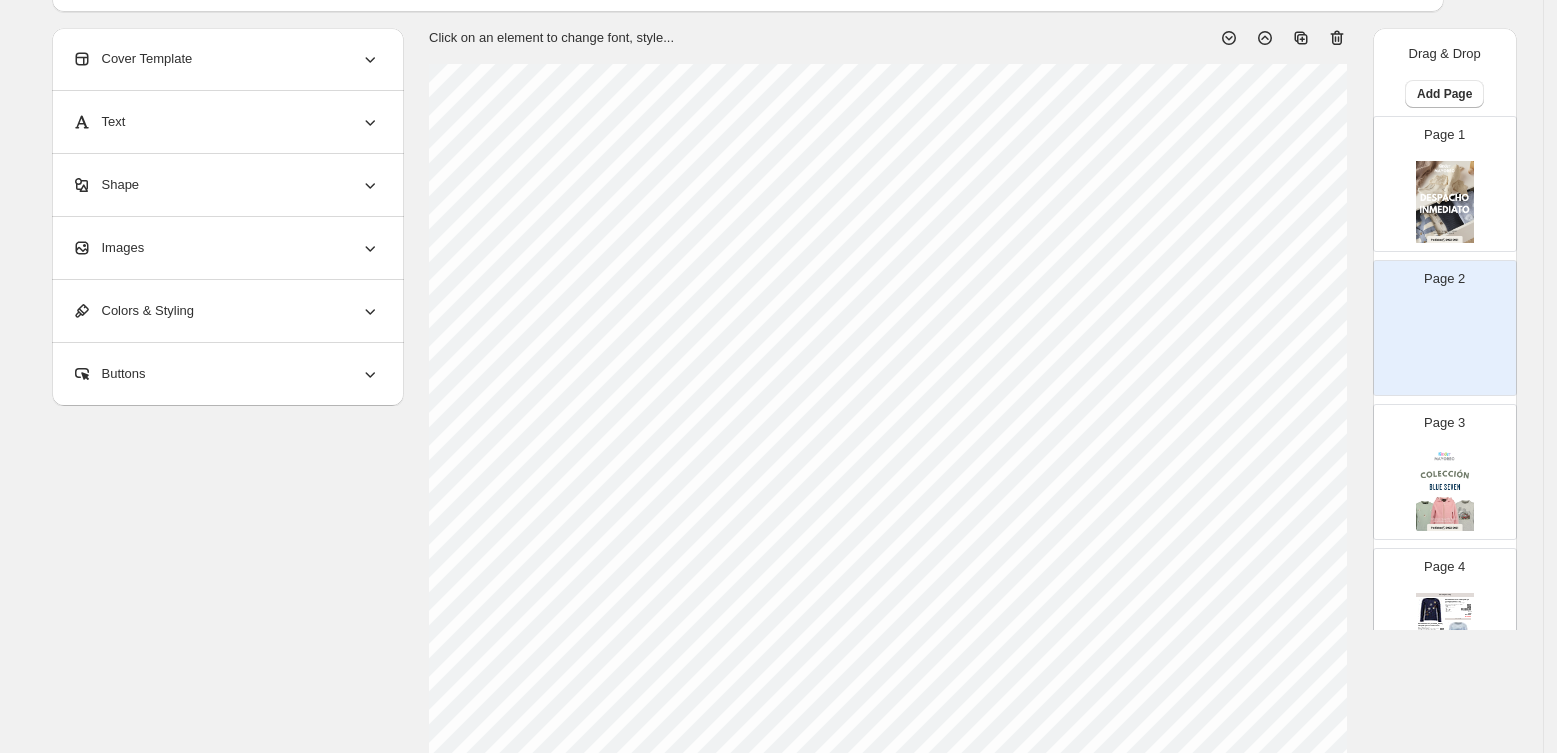 click on "Images" at bounding box center [226, 248] 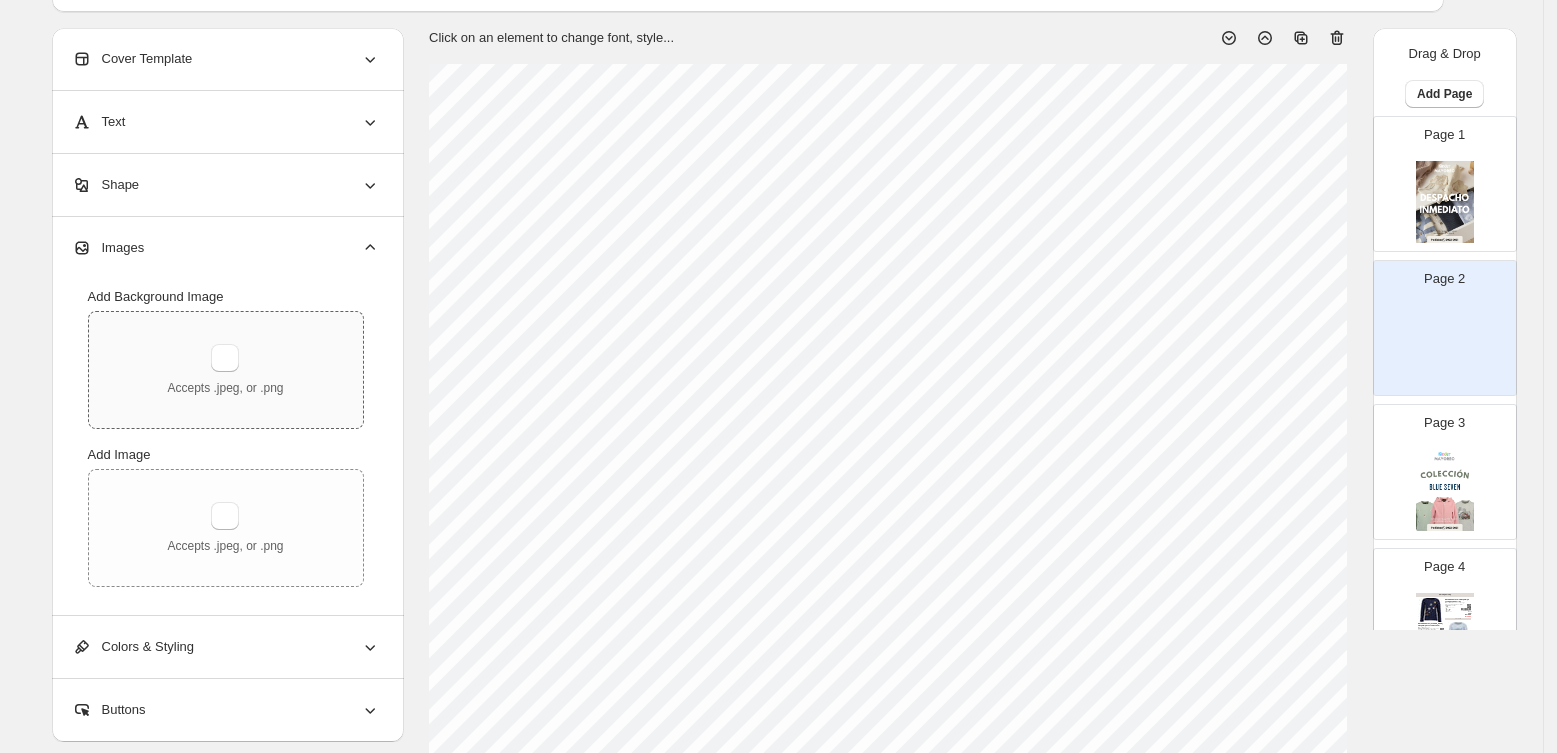 click on "Accepts .jpeg, or .png" at bounding box center (226, 370) 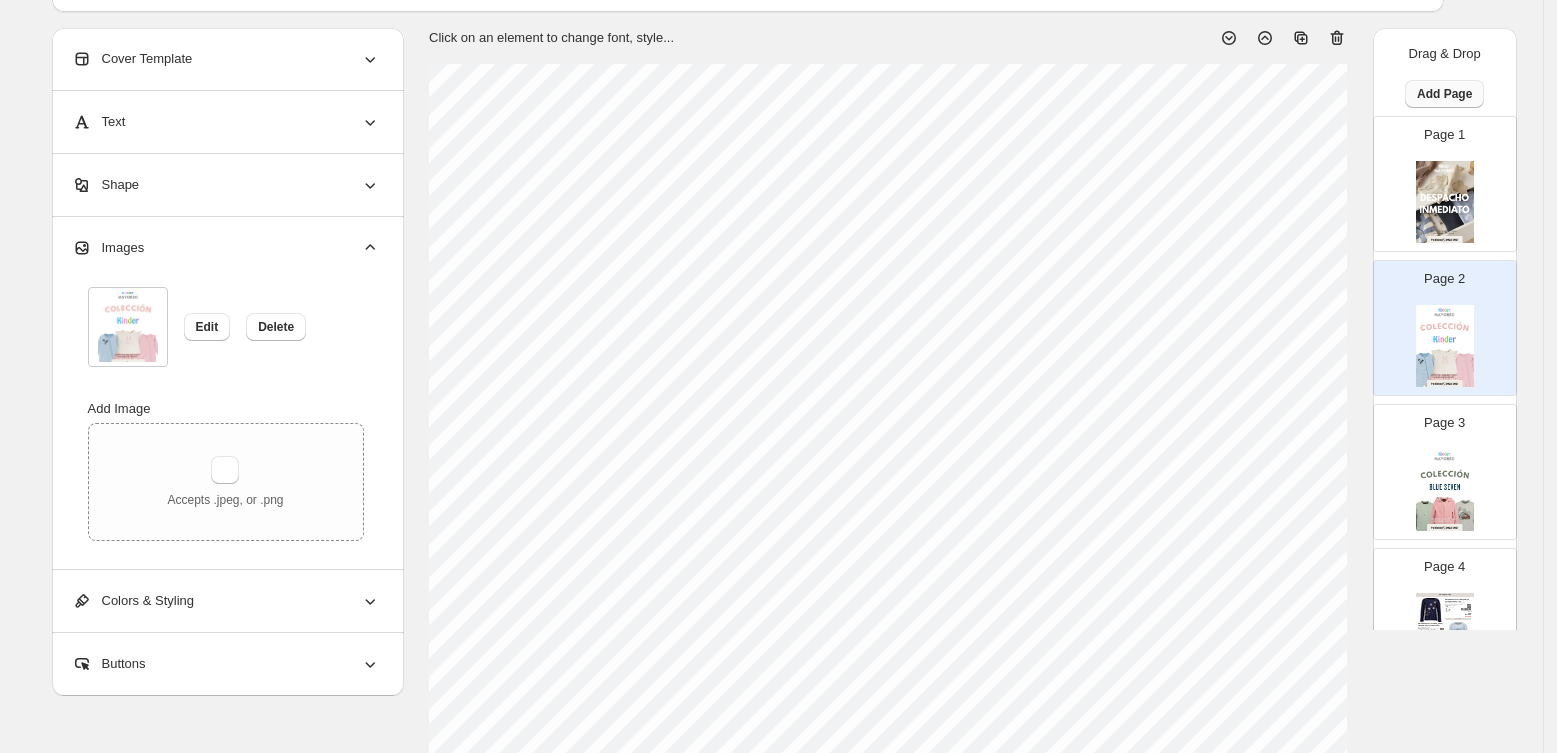 click on "Add Page" at bounding box center (1444, 94) 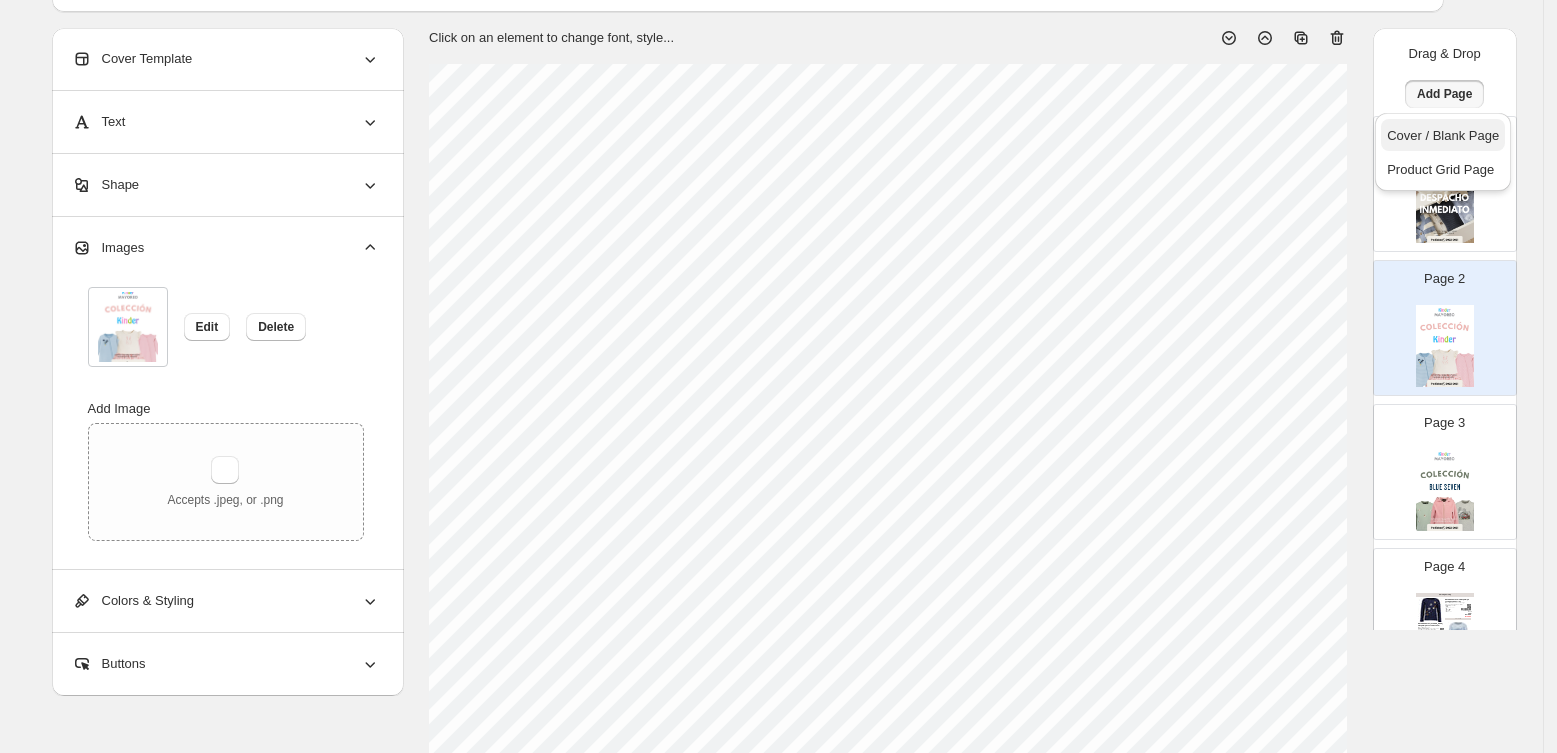click on "Cover / Blank Page" at bounding box center (1443, 136) 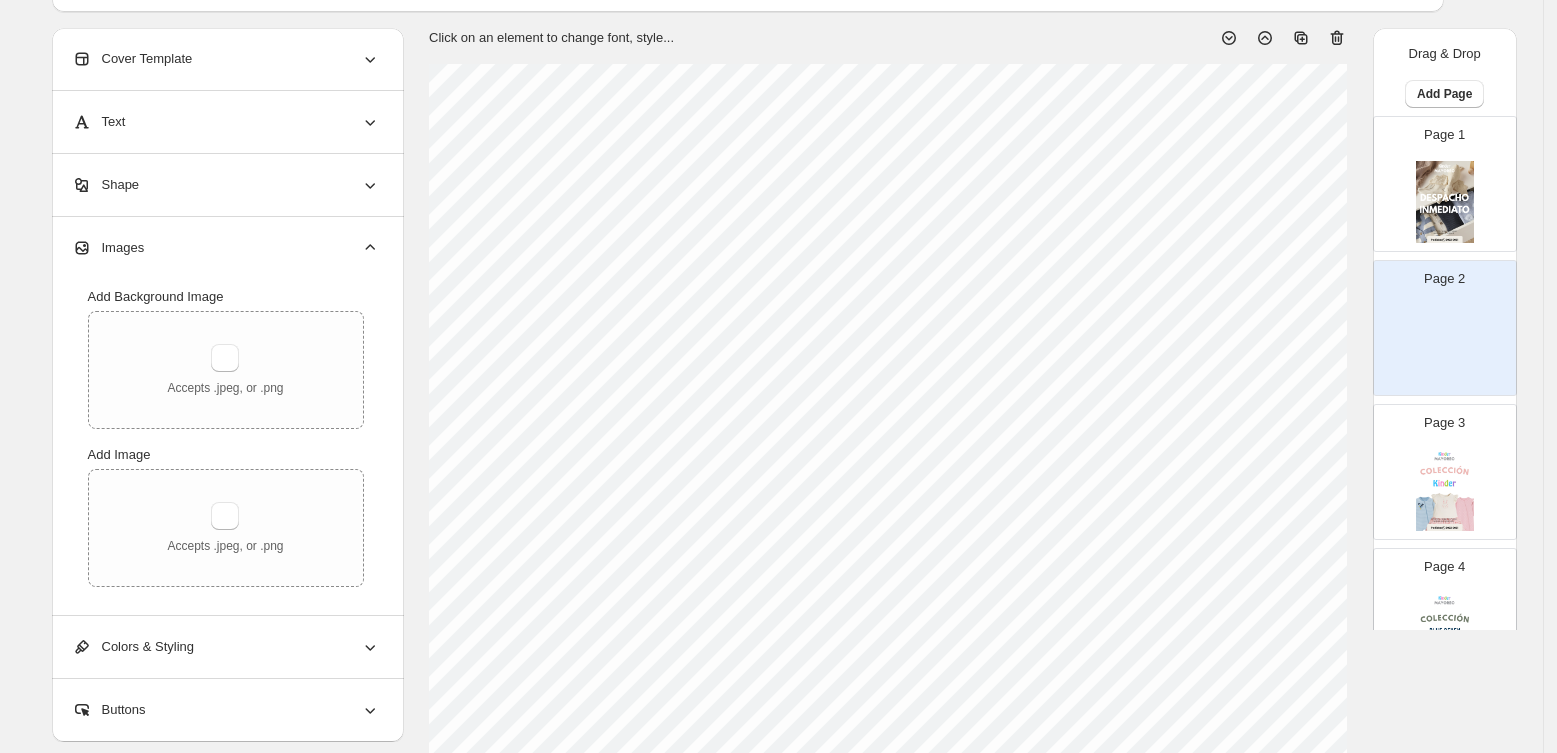 click at bounding box center [1445, 346] 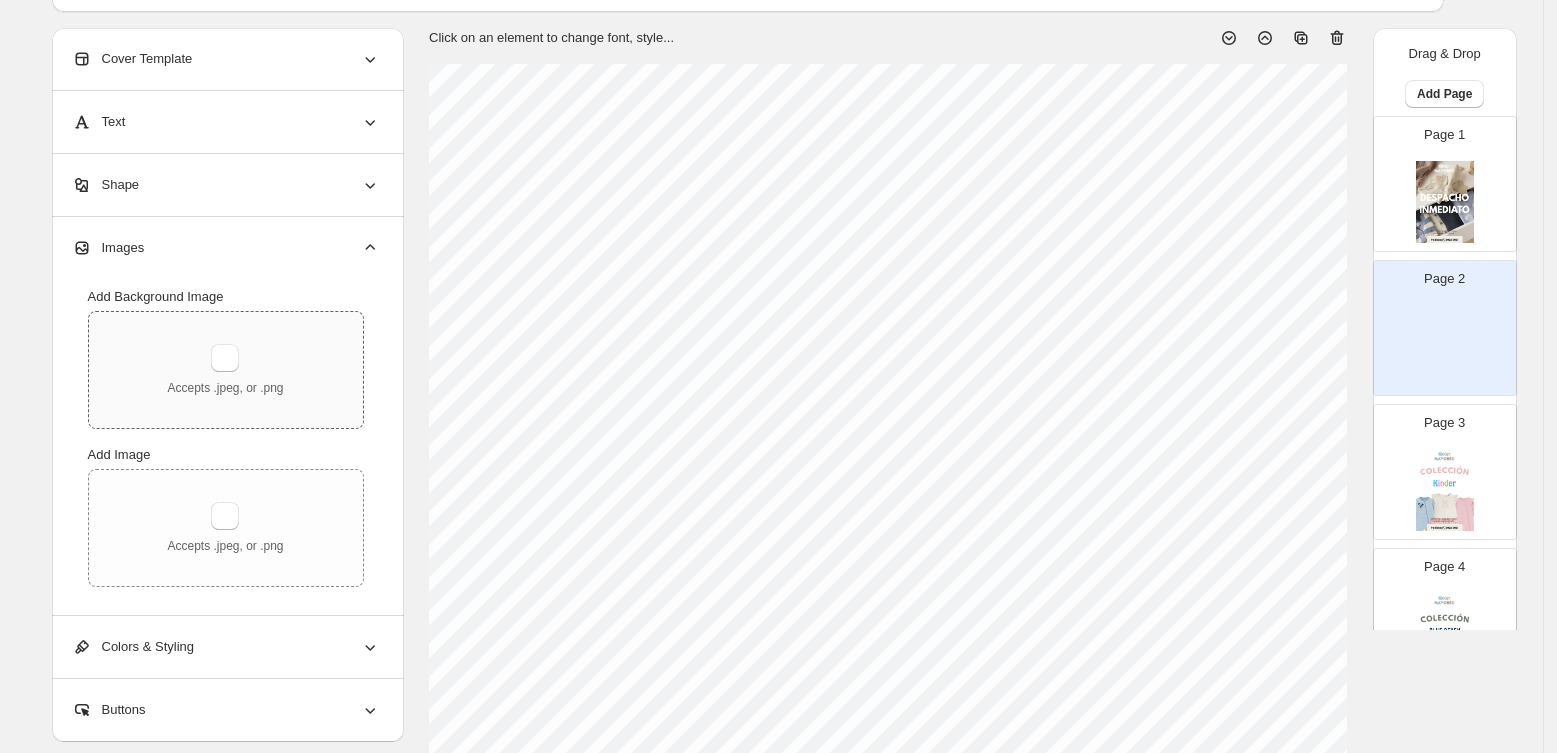 click on "Accepts .jpeg, or .png" at bounding box center [225, 370] 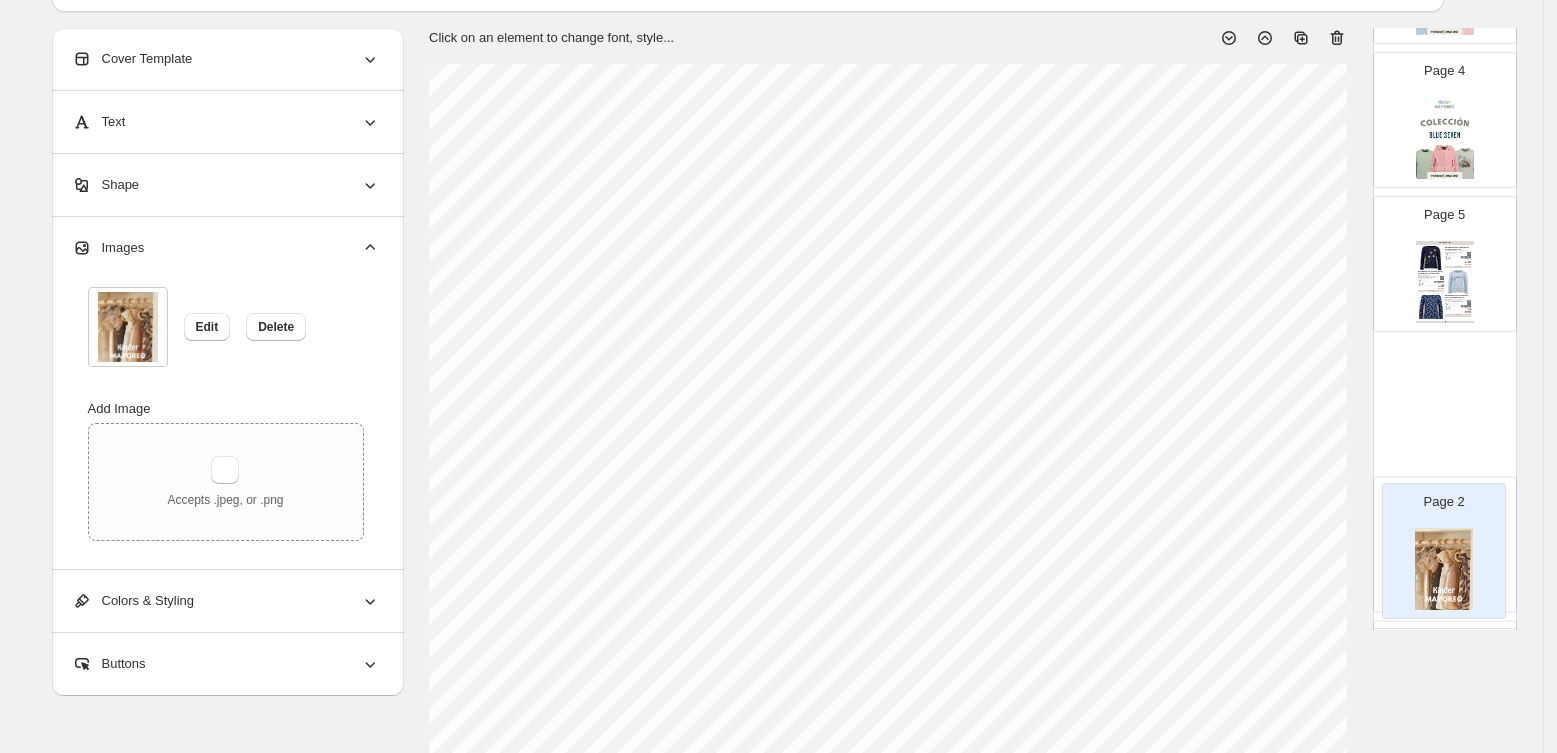 scroll, scrollTop: 428, scrollLeft: 0, axis: vertical 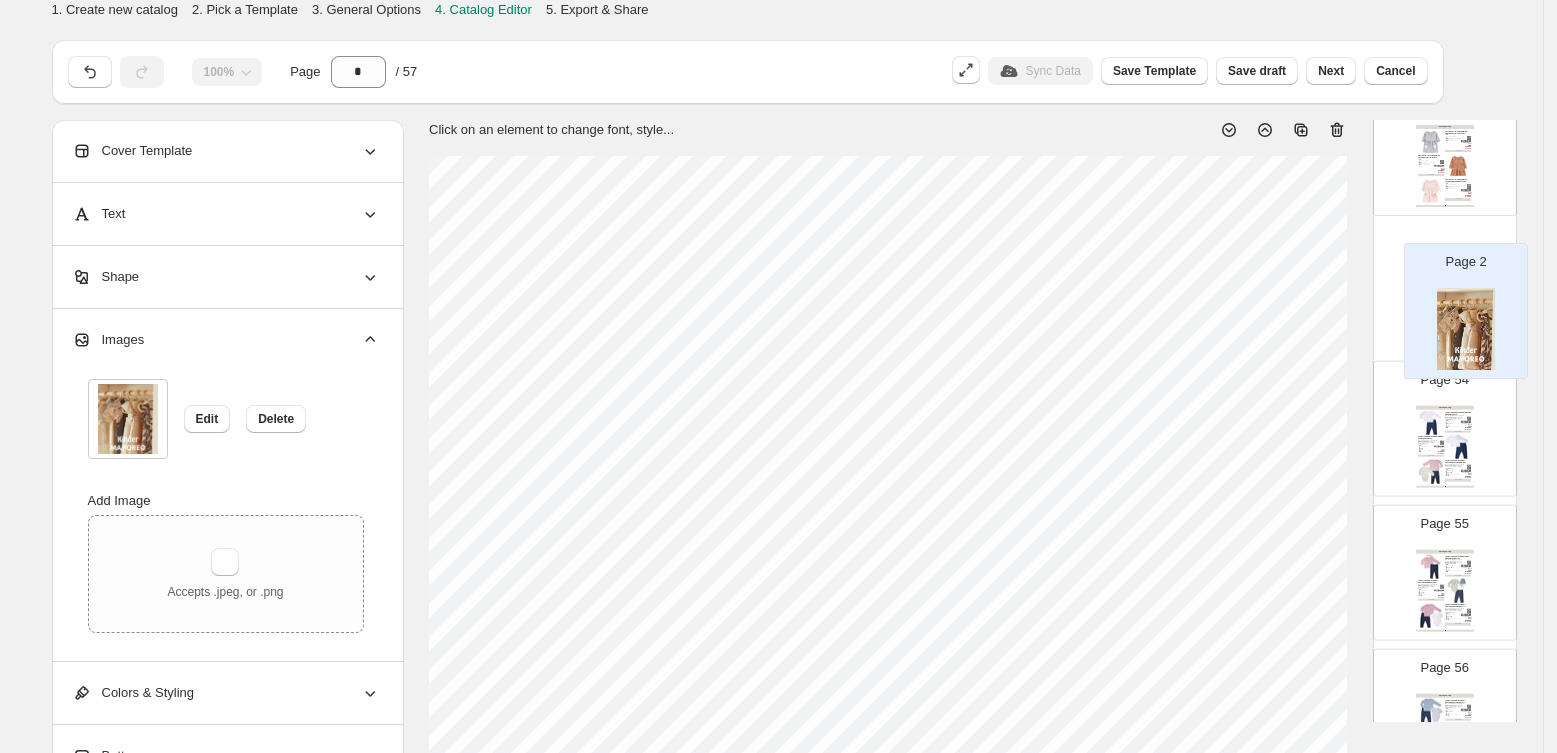 drag, startPoint x: 1444, startPoint y: 313, endPoint x: 1470, endPoint y: 302, distance: 28.231188 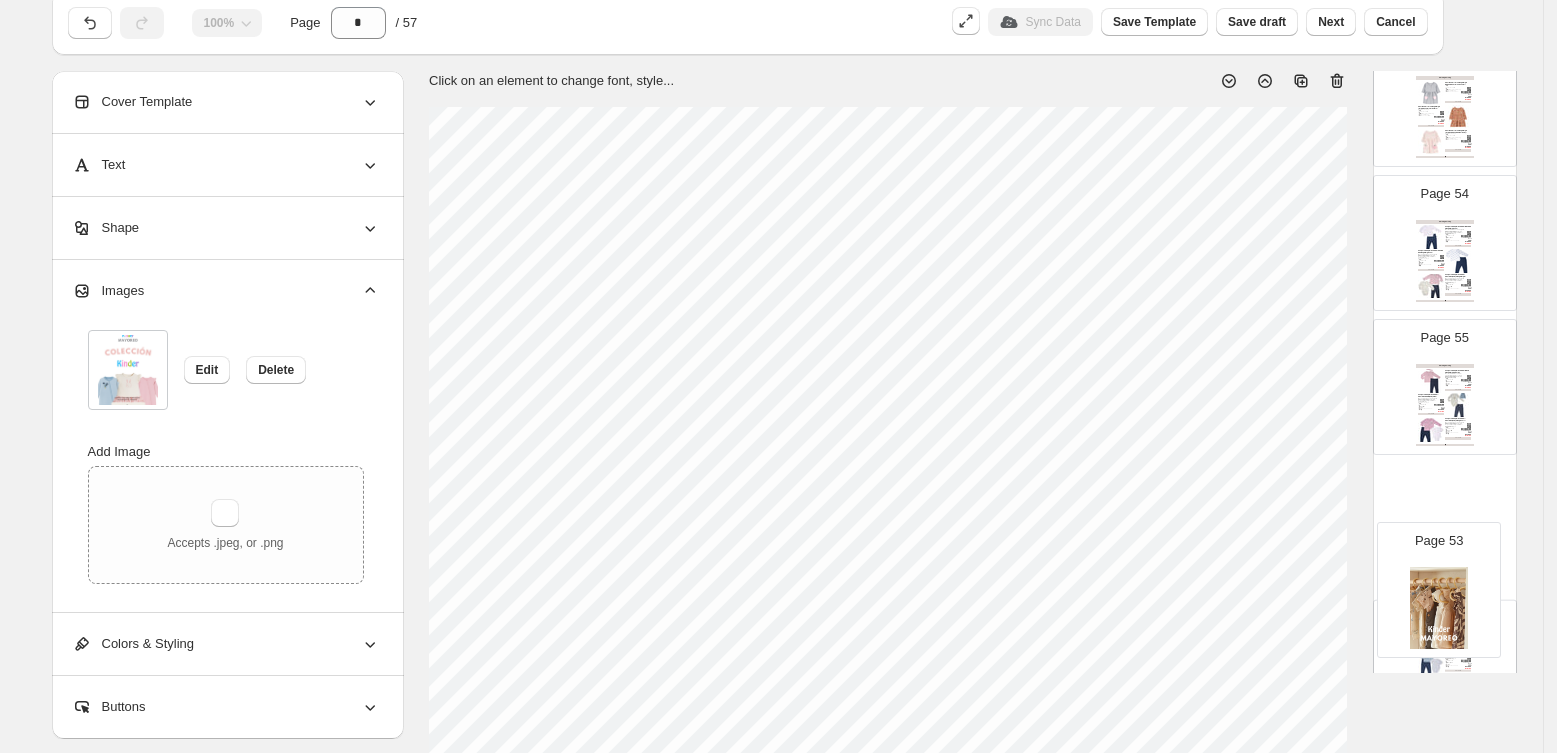 scroll, scrollTop: 58, scrollLeft: 0, axis: vertical 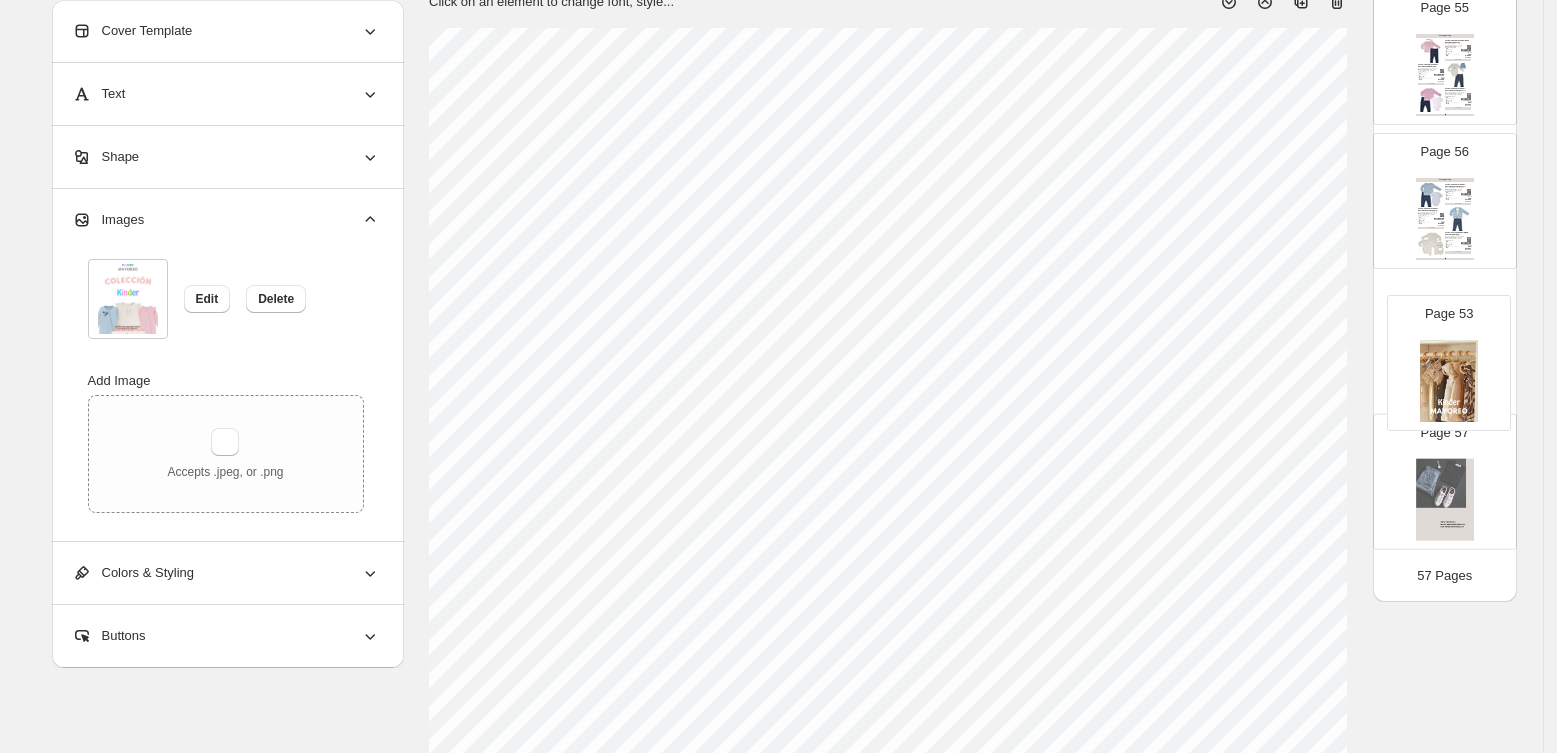 drag, startPoint x: 1436, startPoint y: 336, endPoint x: 1444, endPoint y: 378, distance: 42.755116 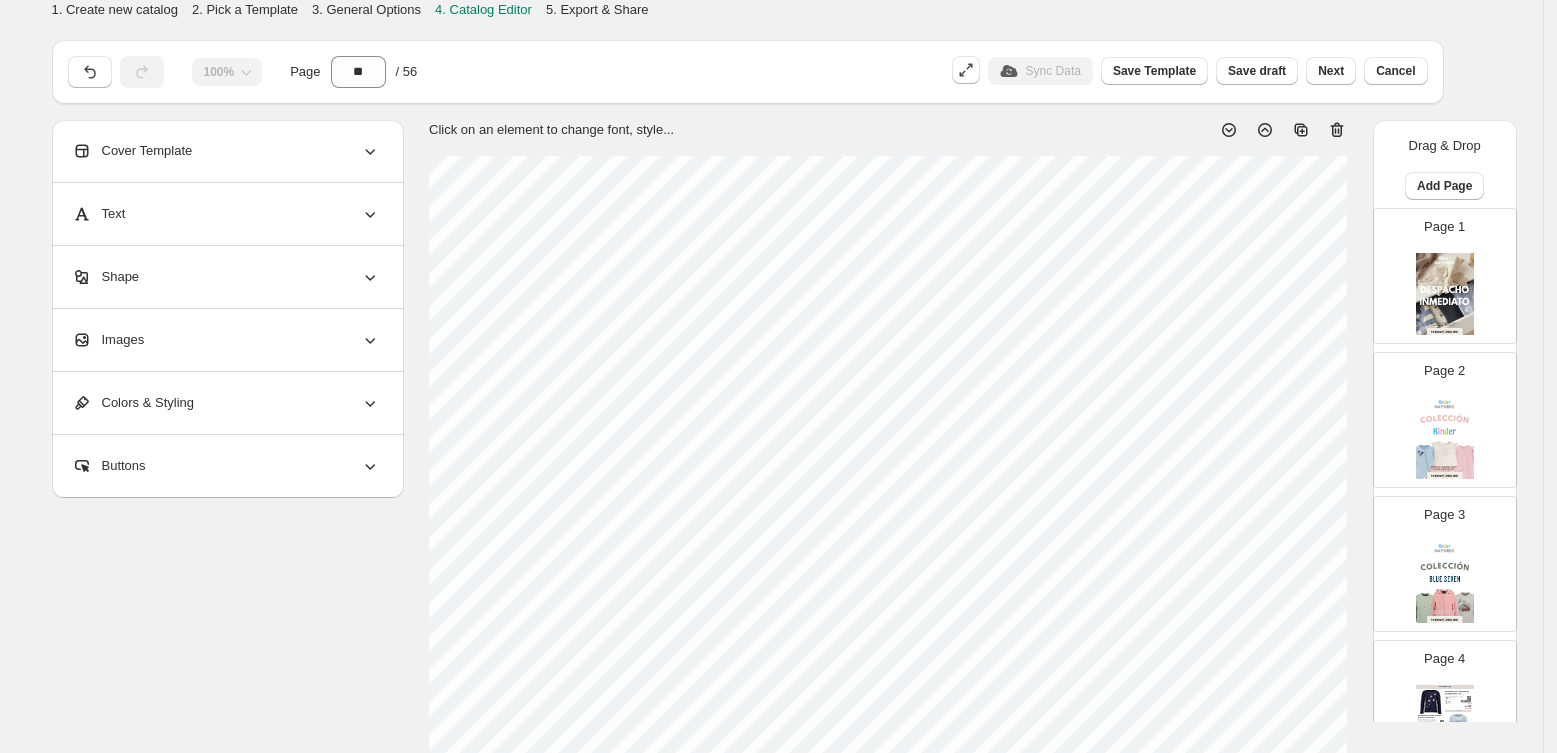scroll, scrollTop: 128, scrollLeft: 0, axis: vertical 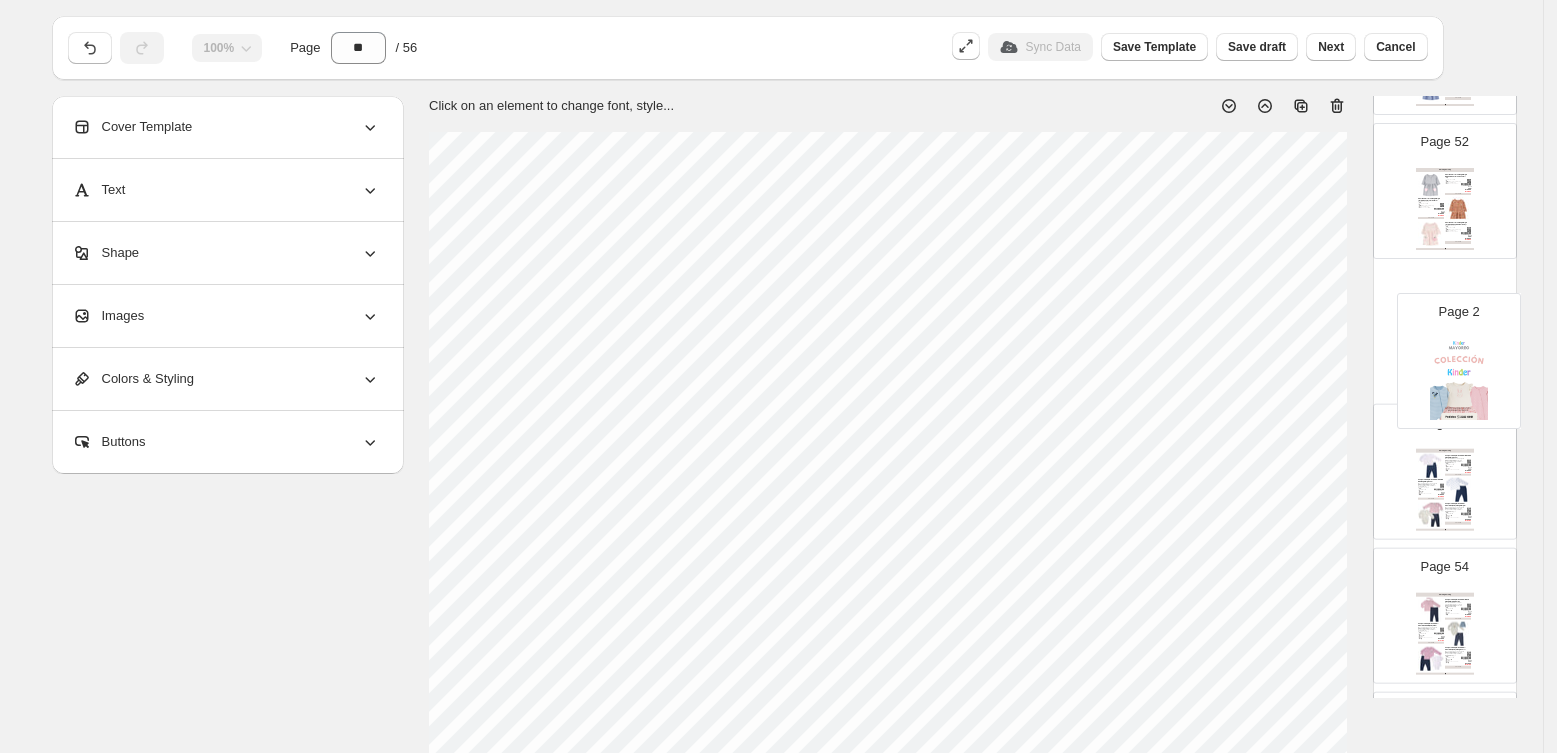 drag, startPoint x: 1453, startPoint y: 264, endPoint x: 1476, endPoint y: 334, distance: 73.68175 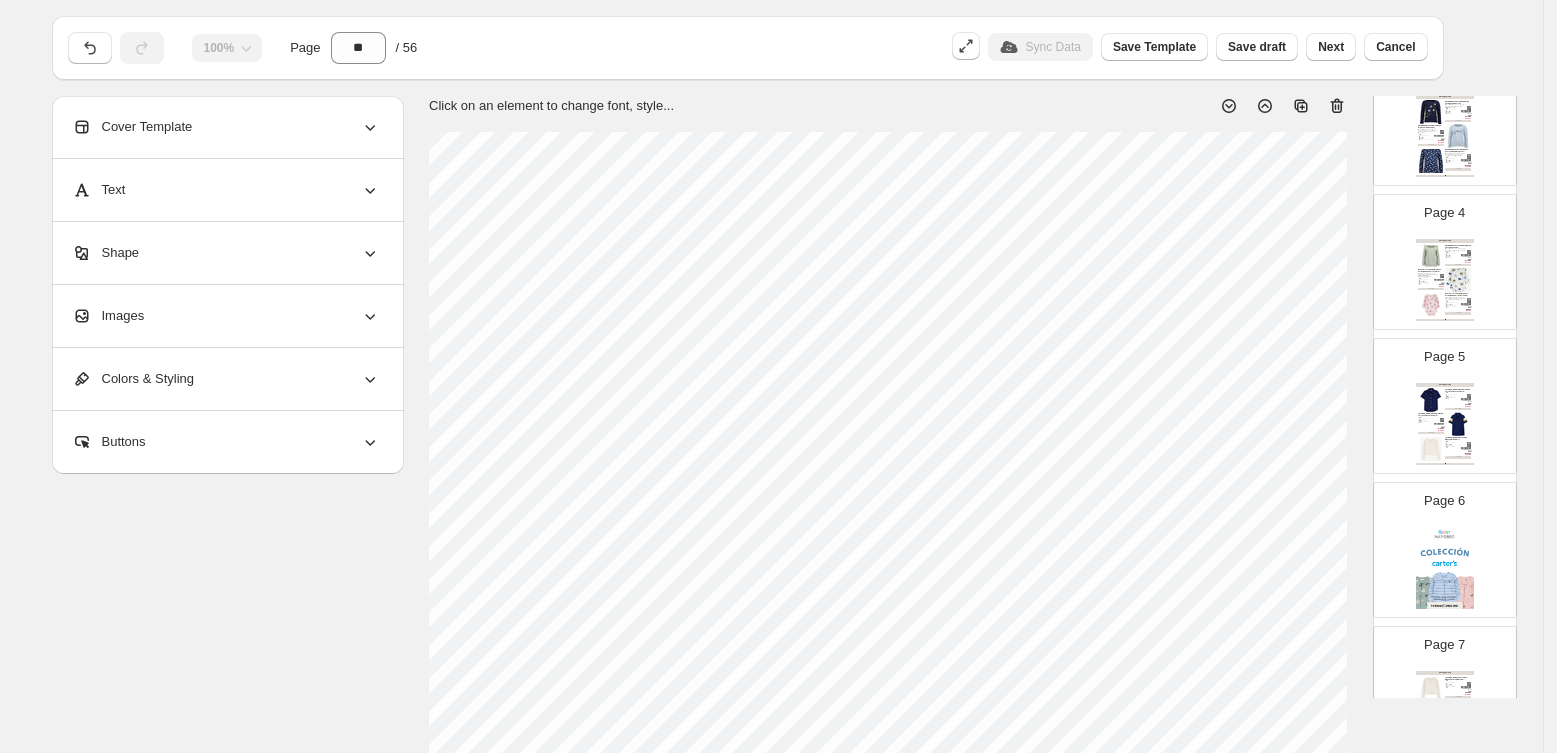 scroll, scrollTop: 0, scrollLeft: 0, axis: both 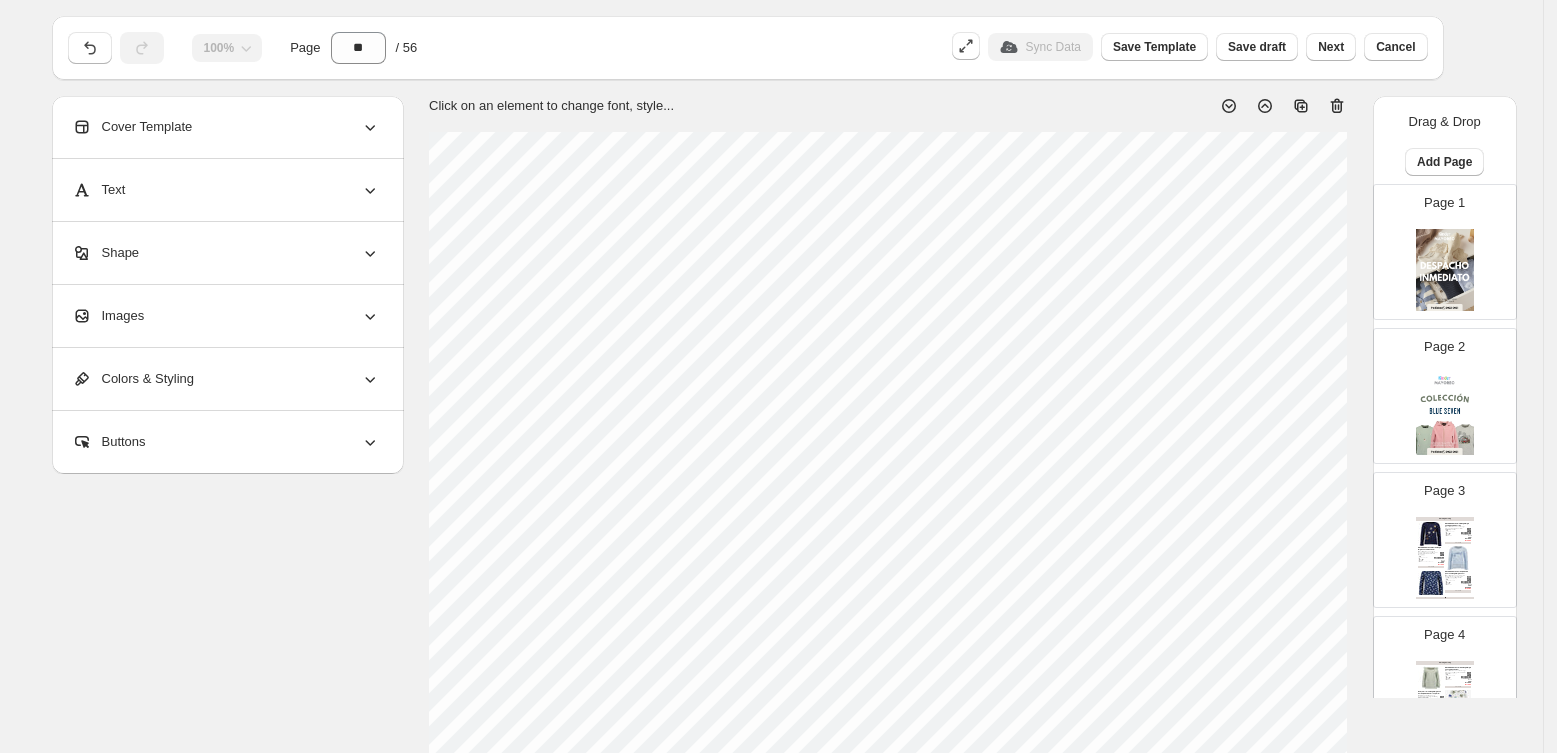 click on "Clothing Catalog" at bounding box center [1445, 519] 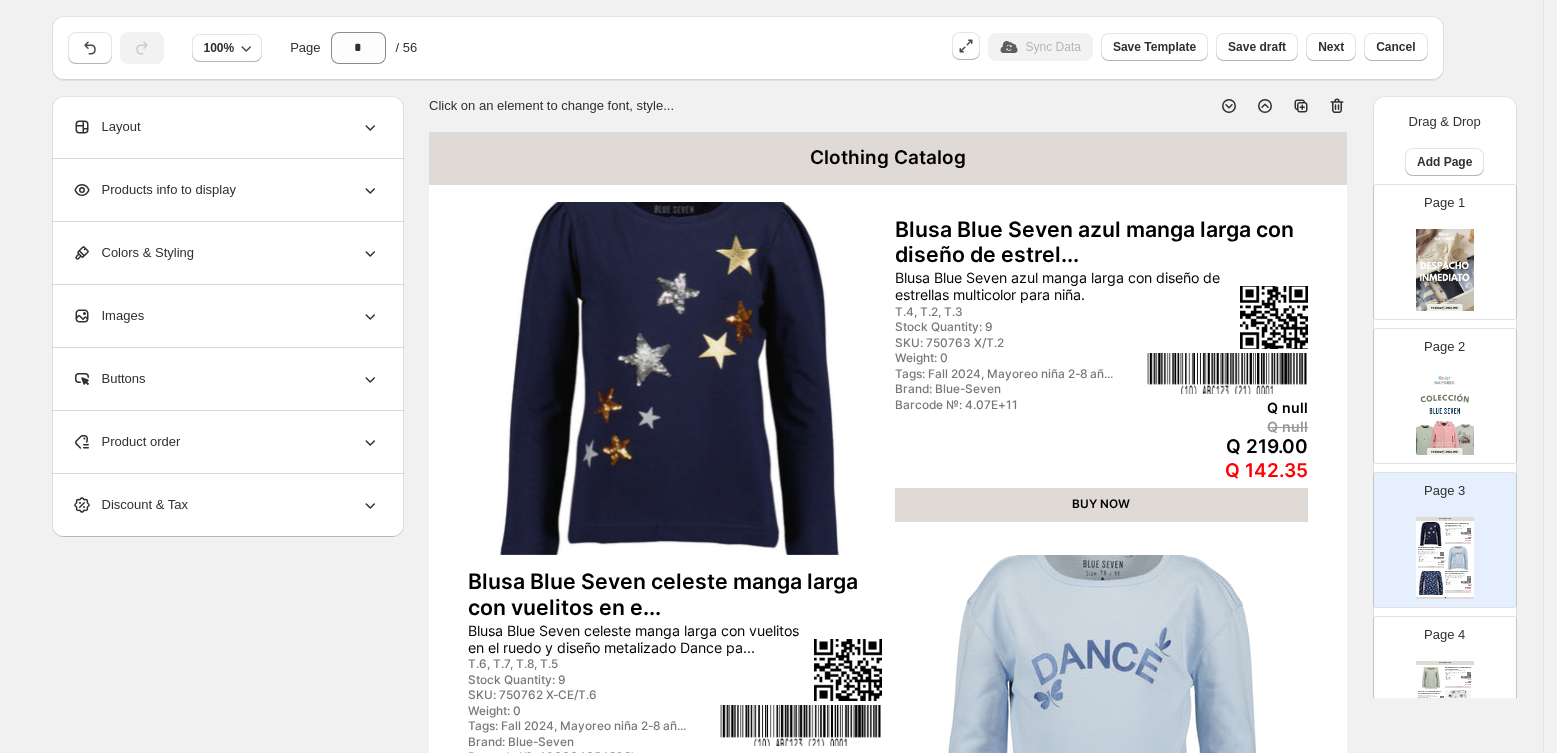 click at bounding box center [675, 378] 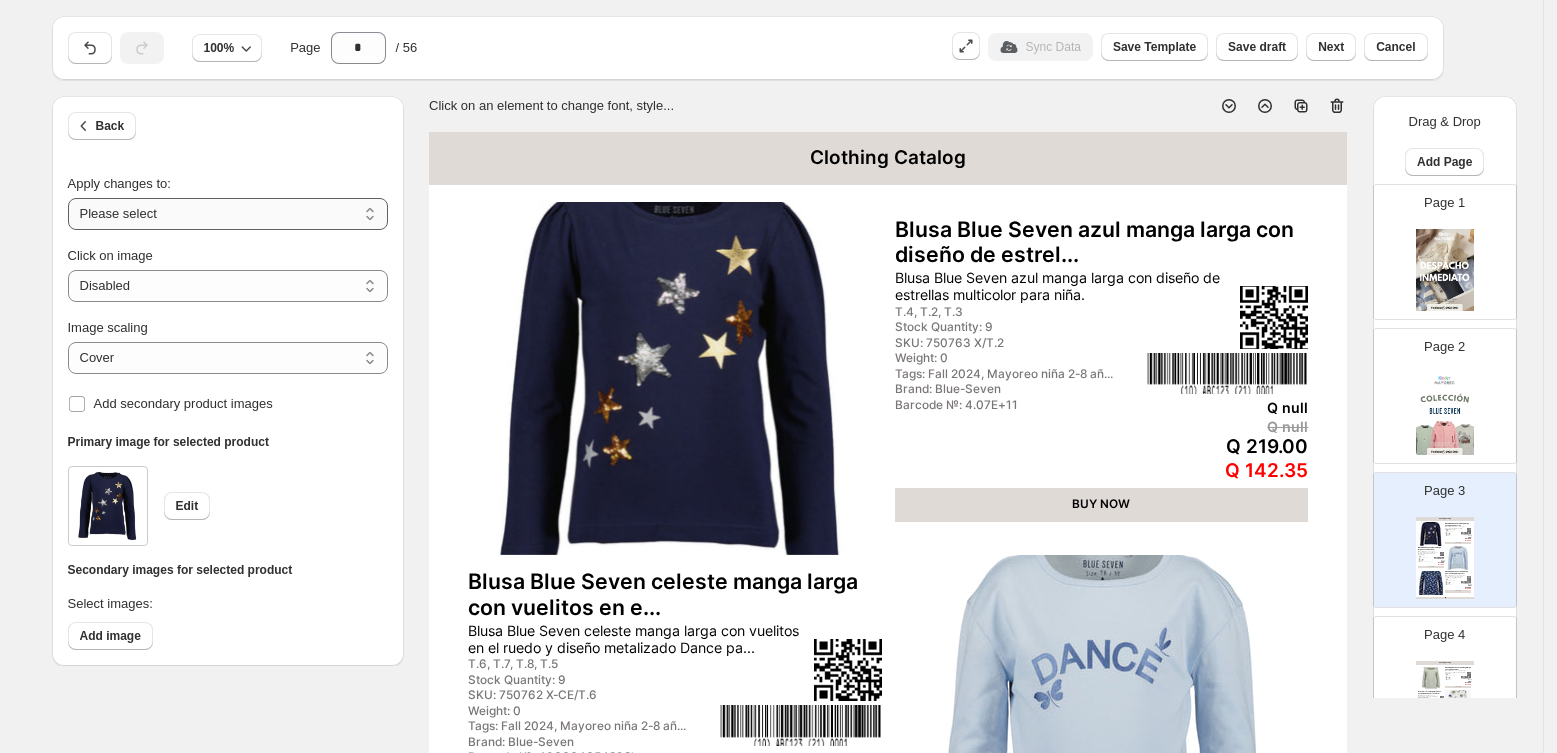 click on "**********" at bounding box center [228, 214] 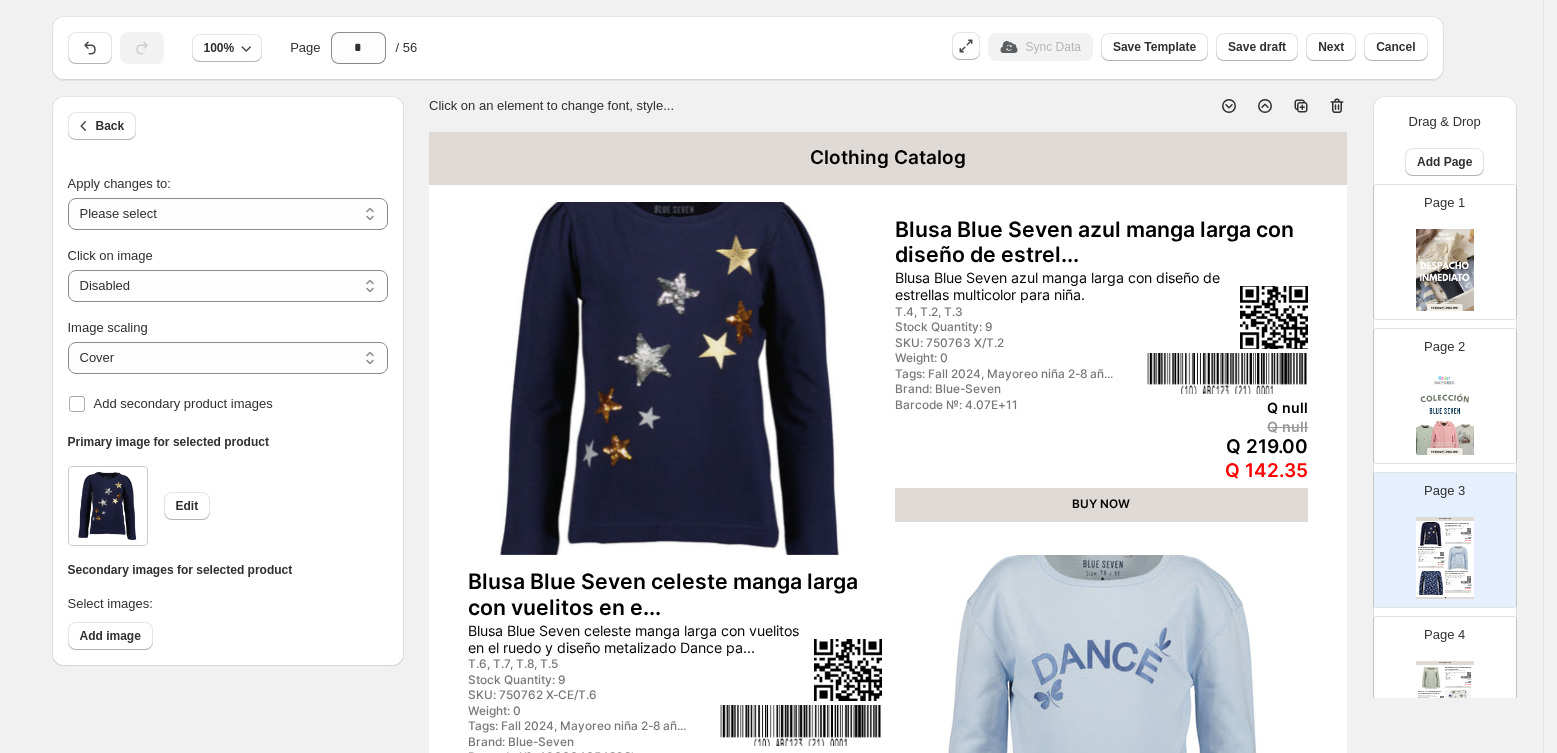 select on "**********" 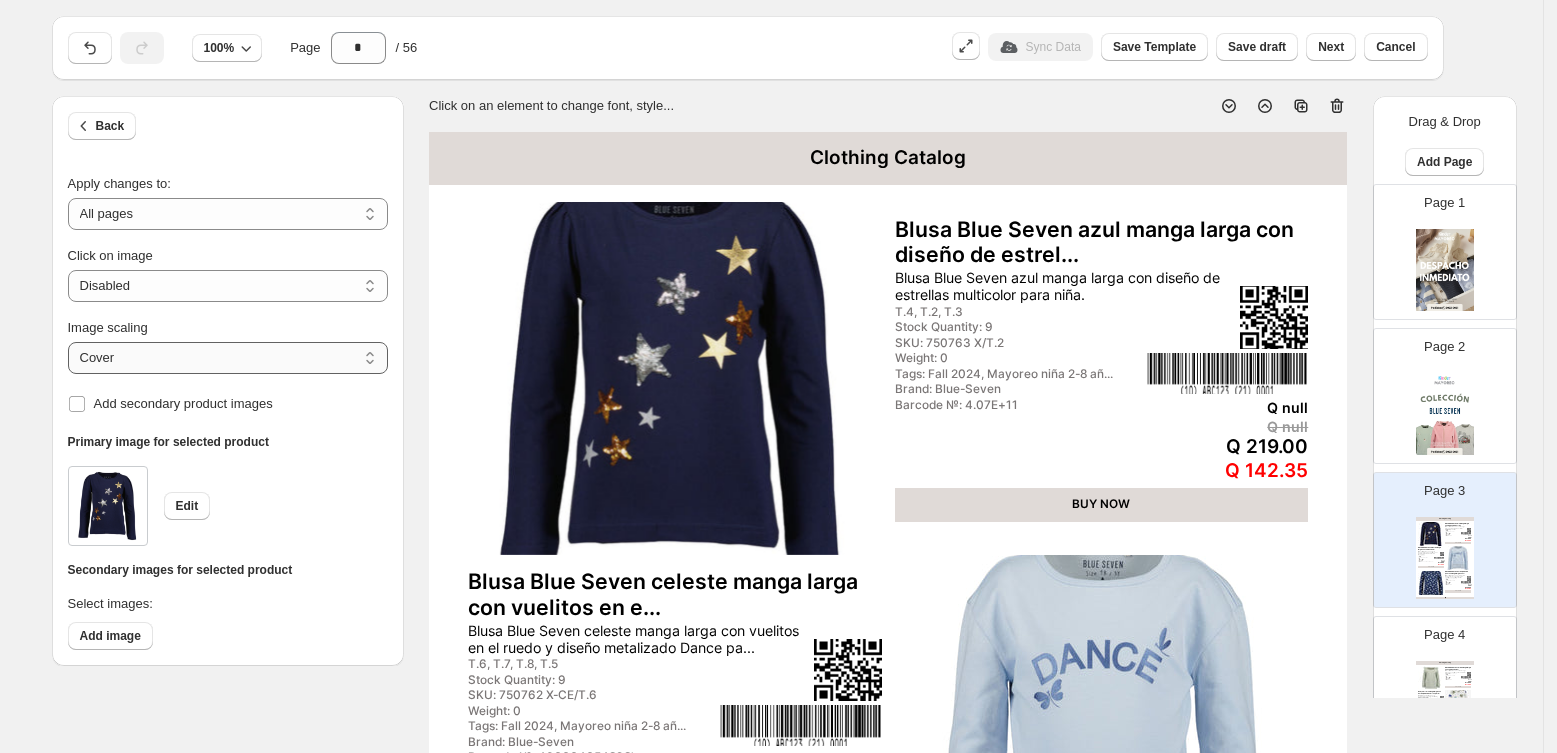 click on "***** *******" at bounding box center [228, 358] 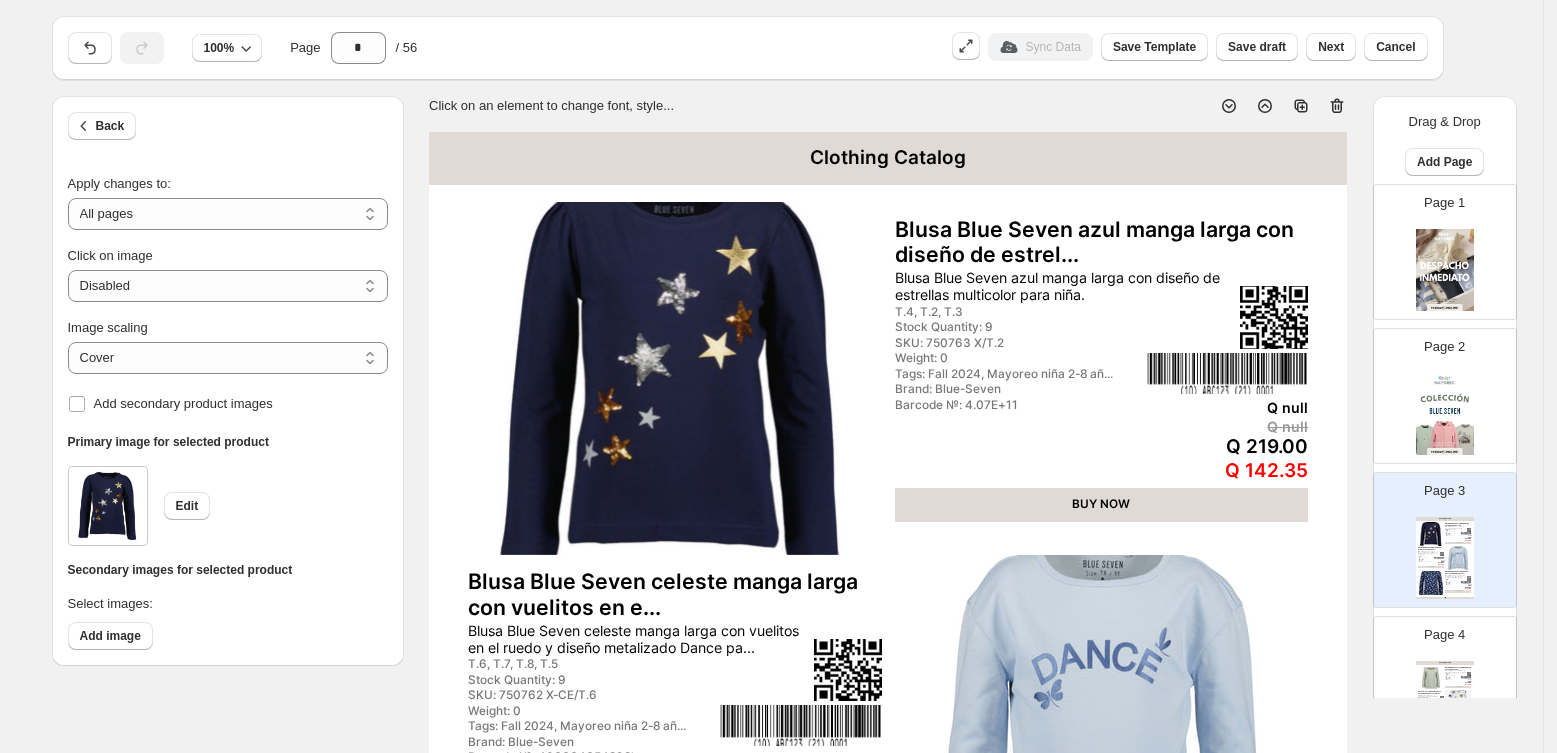 select on "*******" 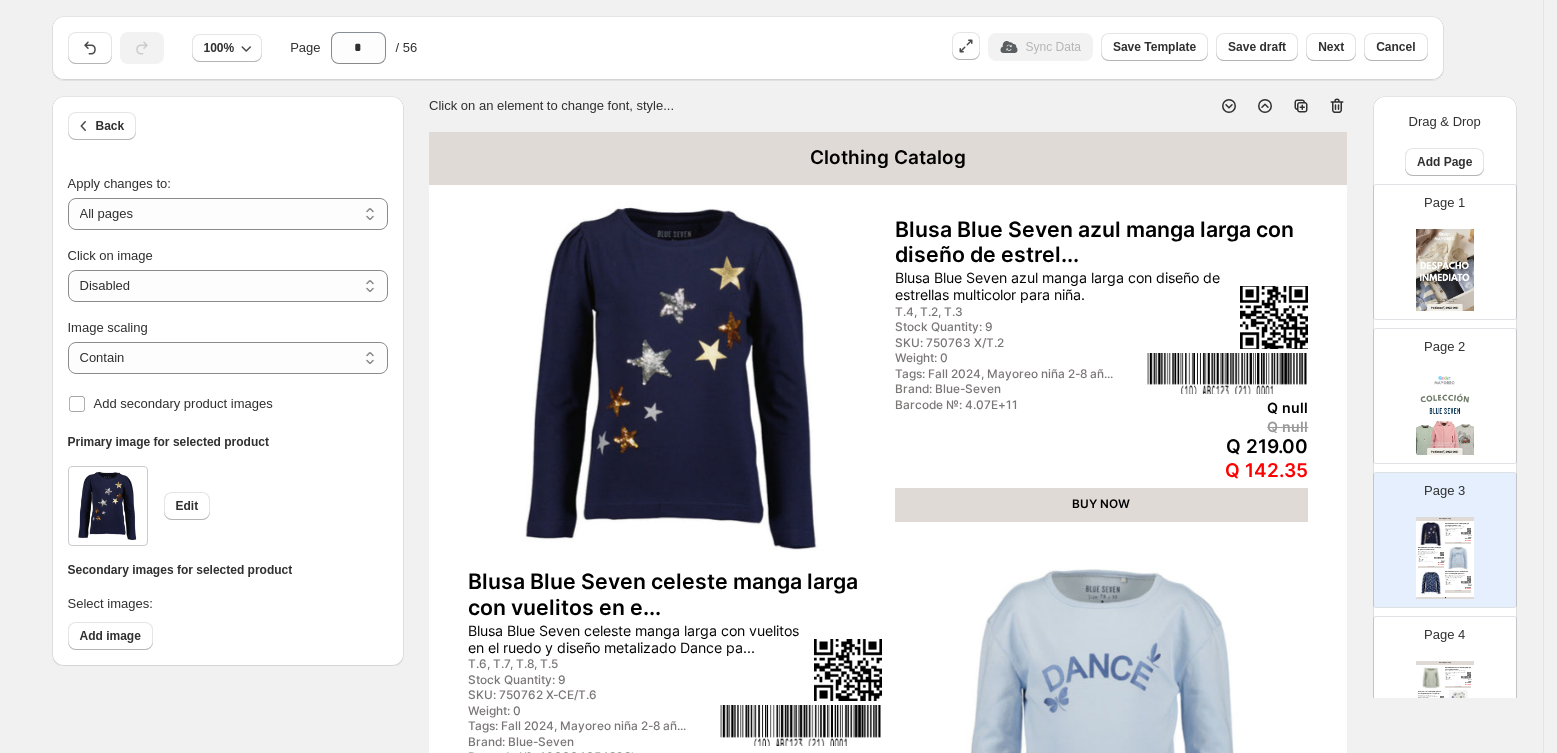 click on "Blusa Blue Seven azul manga larga con diseño de estrel..." at bounding box center [1102, 243] 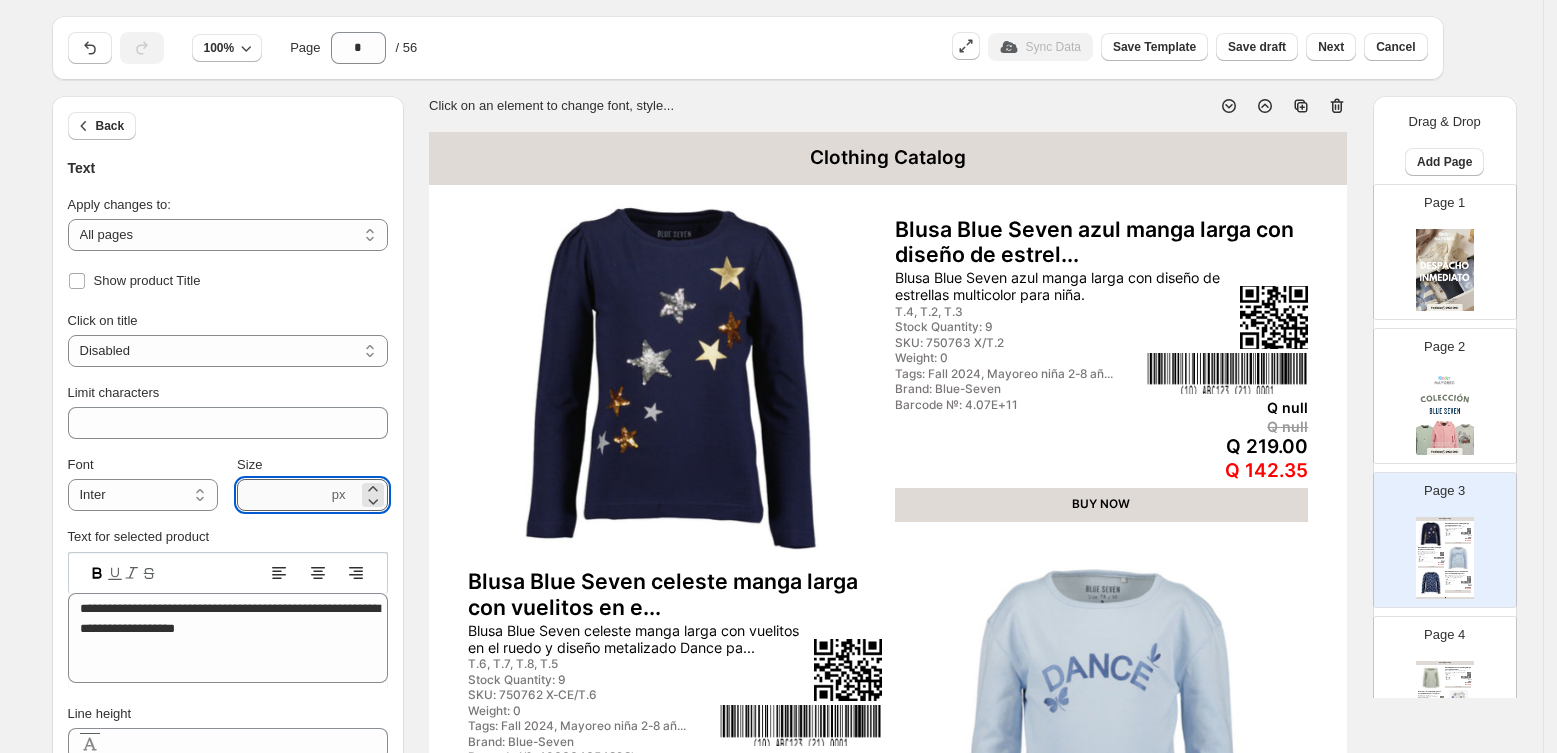 drag, startPoint x: 297, startPoint y: 489, endPoint x: 256, endPoint y: 490, distance: 41.01219 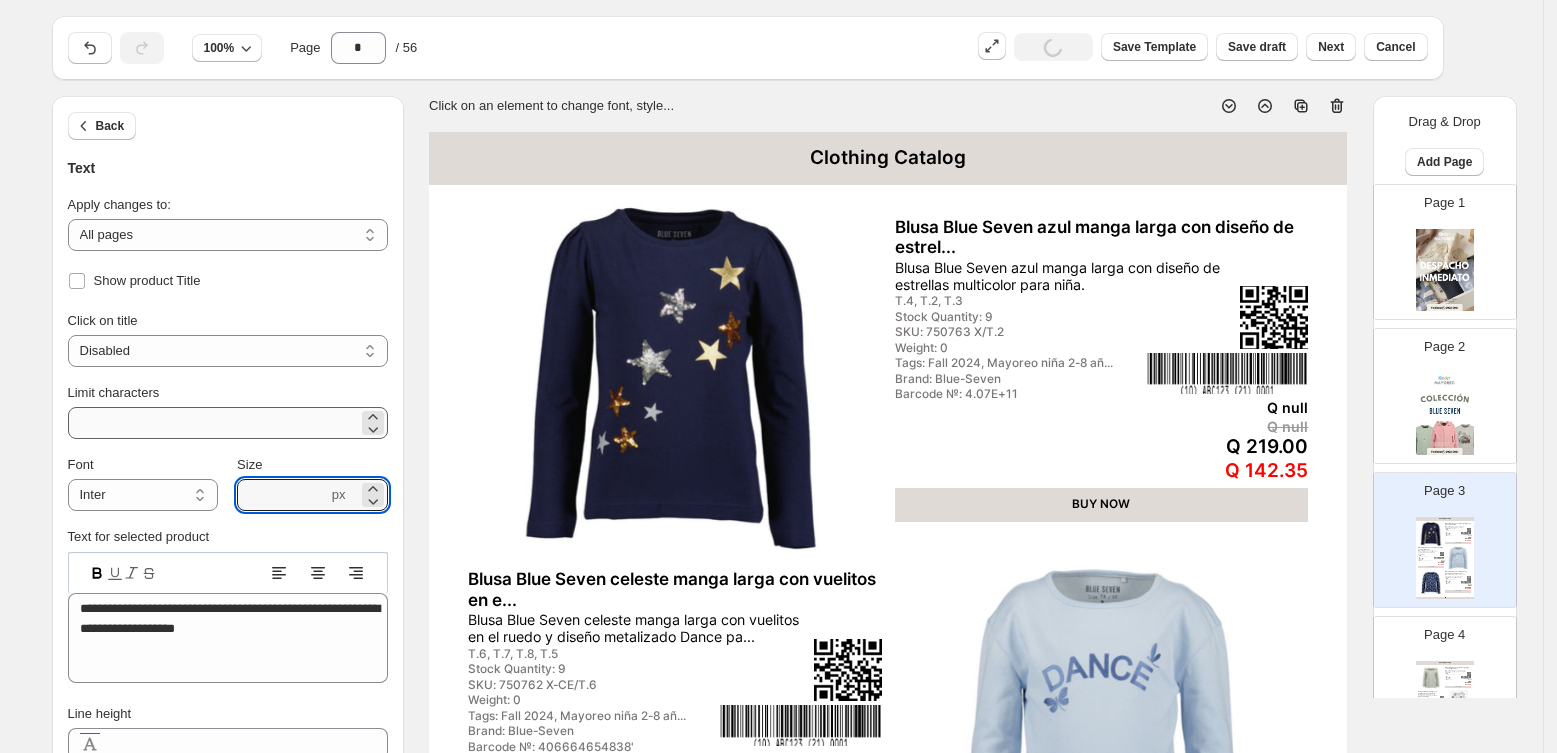 type on "****" 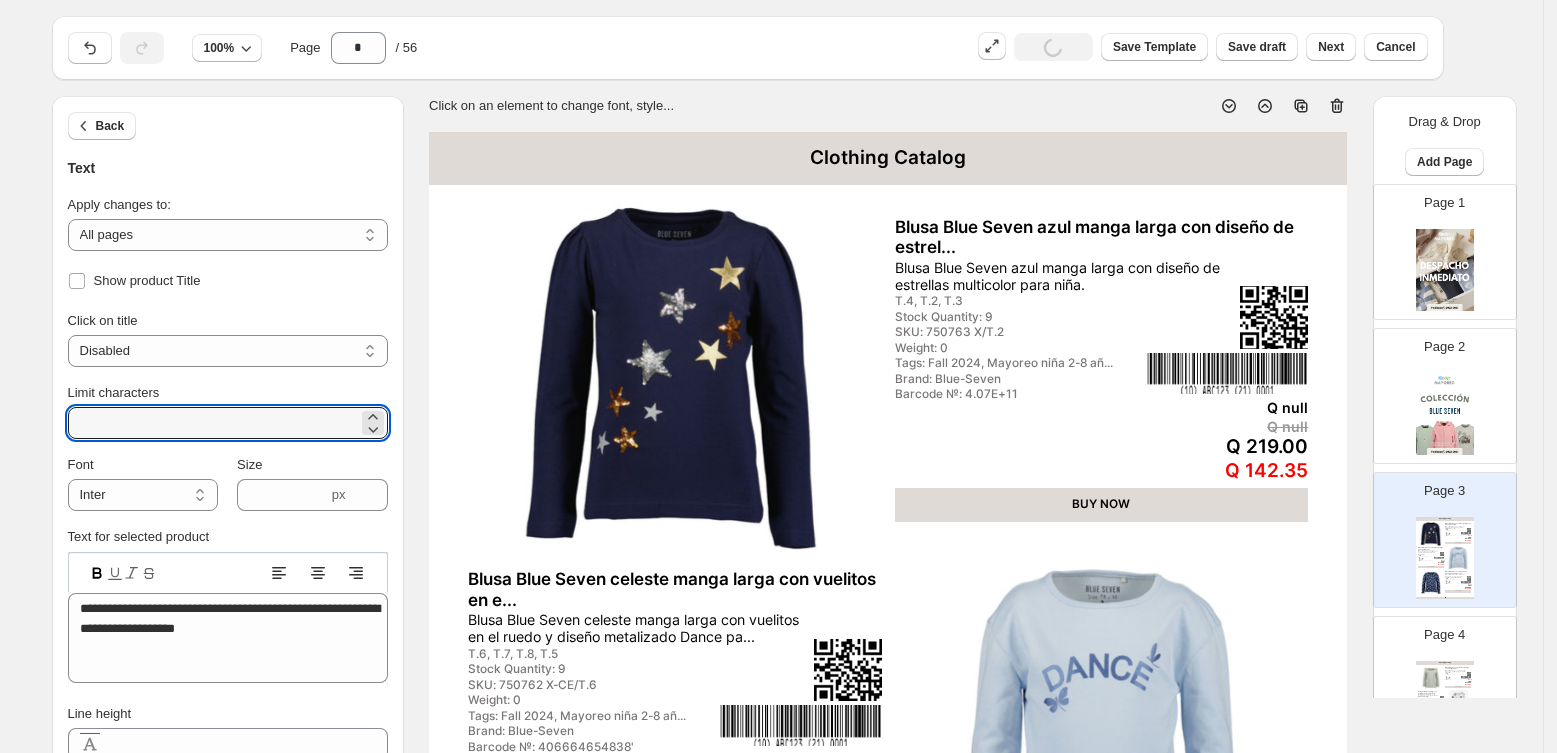drag, startPoint x: 124, startPoint y: 426, endPoint x: 56, endPoint y: 420, distance: 68.26419 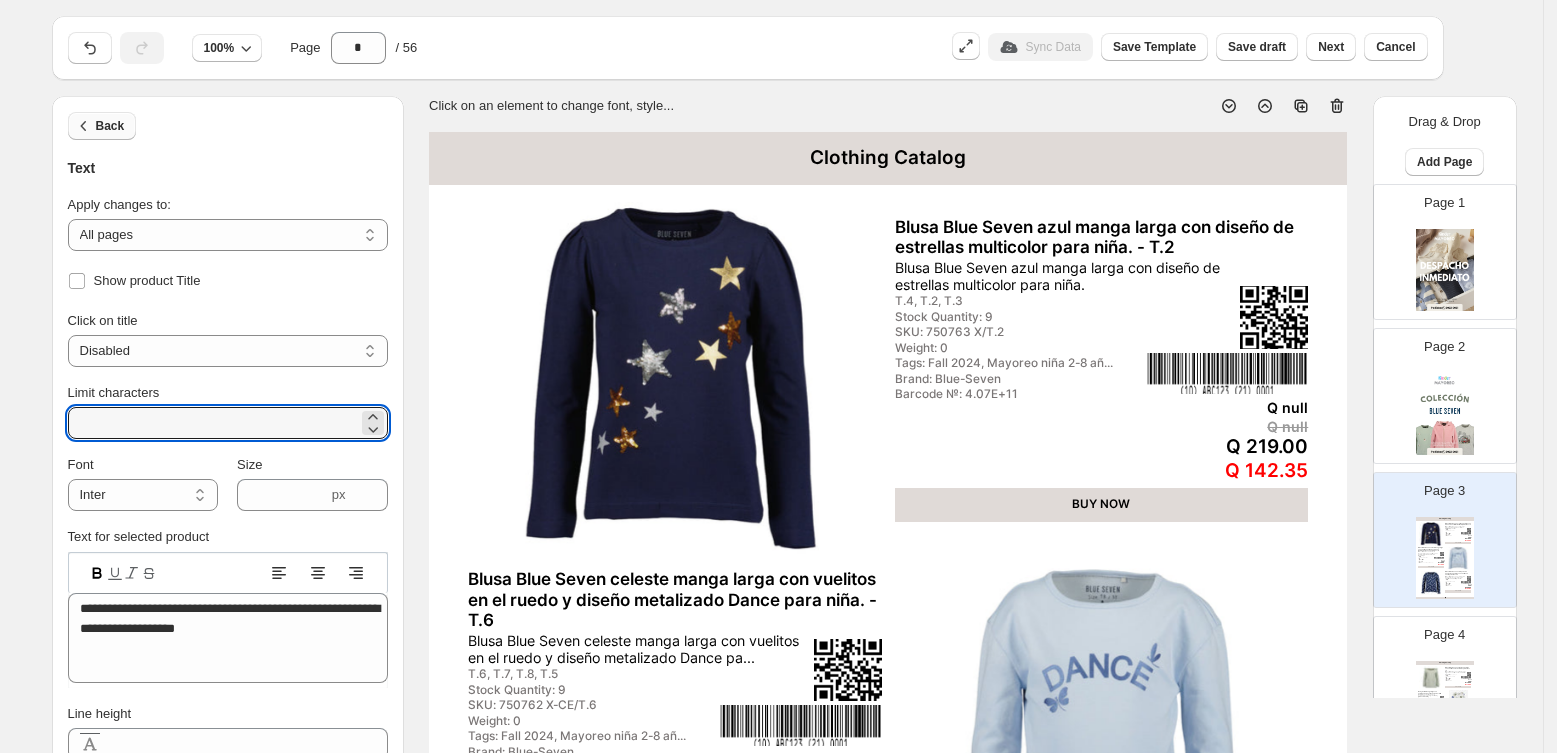 type on "***" 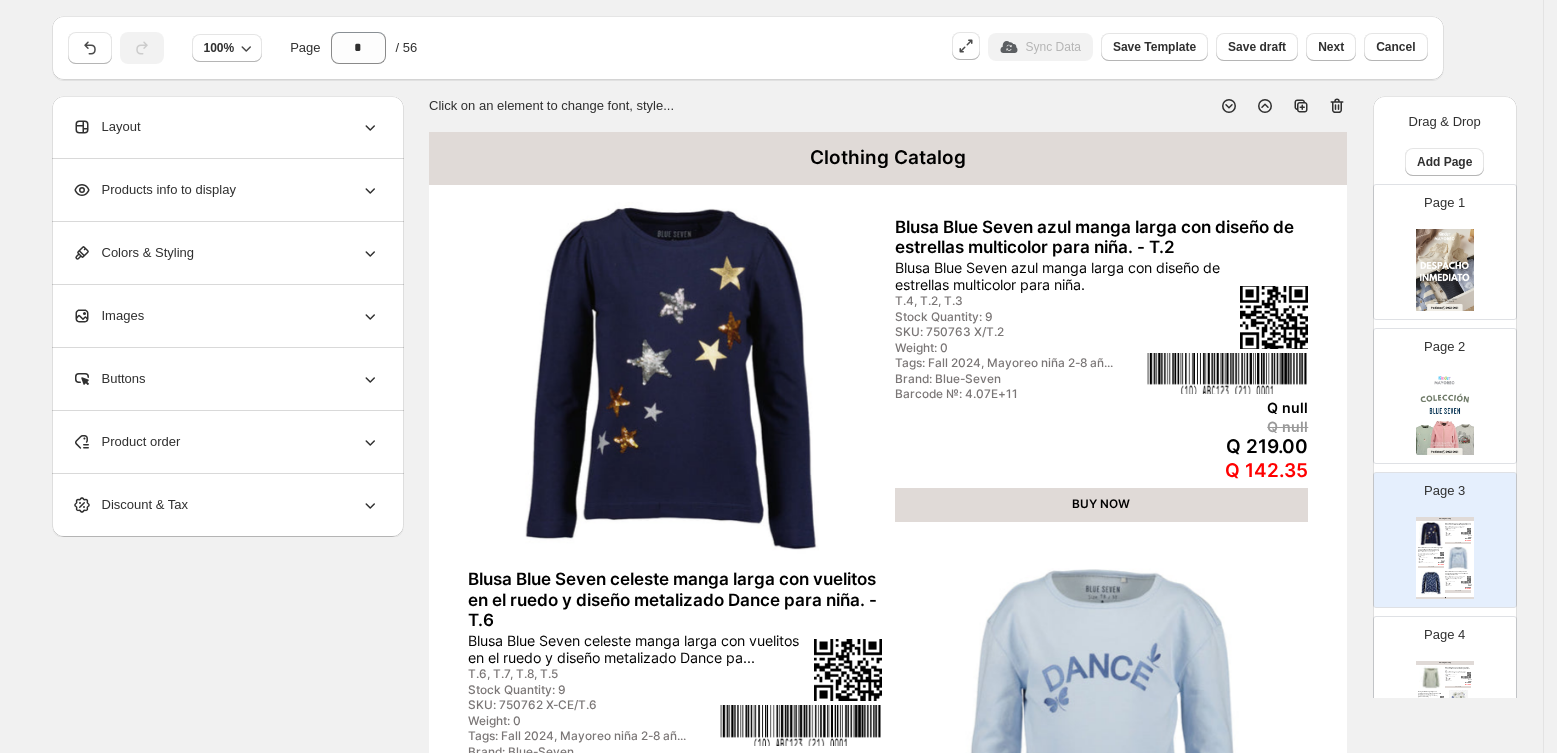 click on "Products info to display" at bounding box center [154, 190] 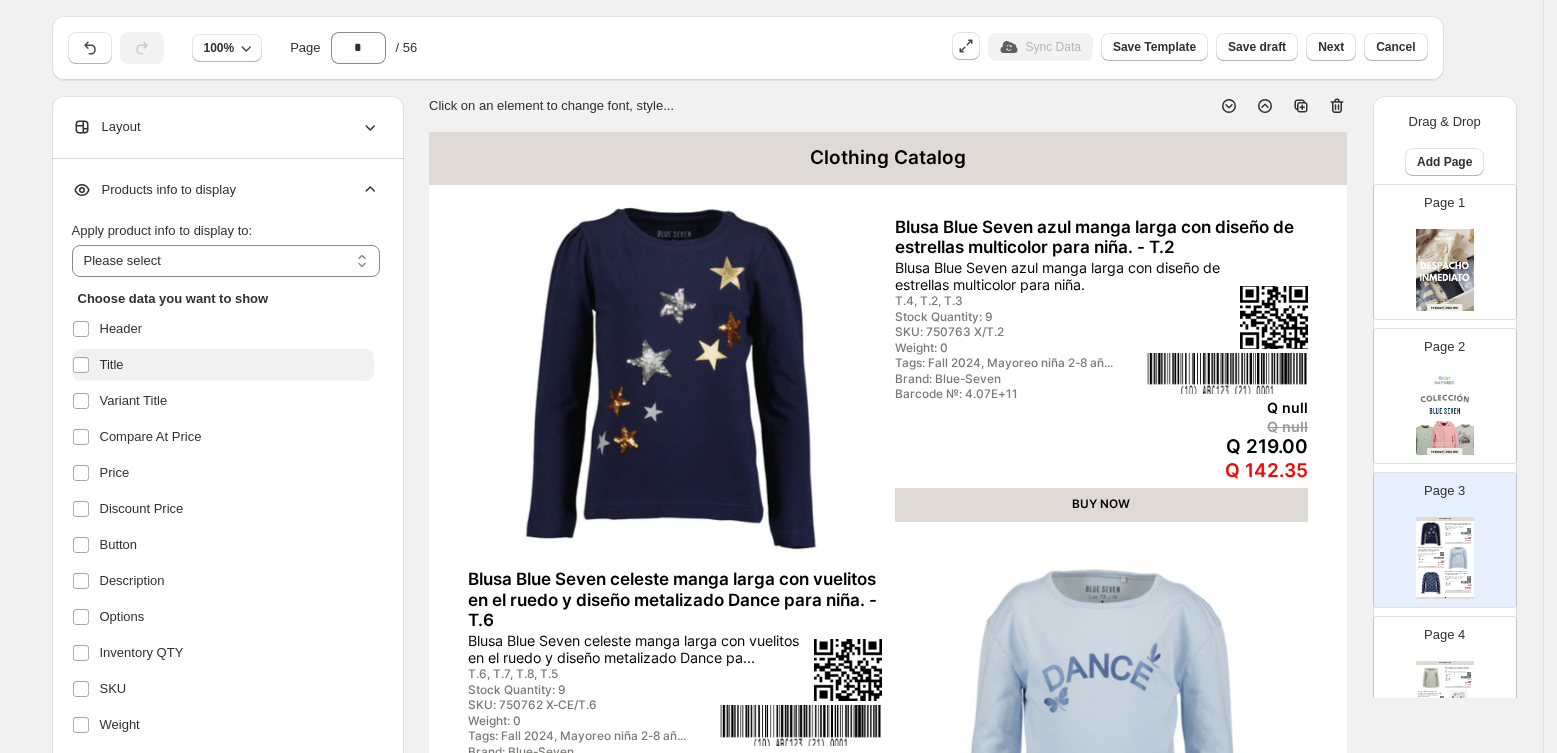 click on "Title" at bounding box center [223, 365] 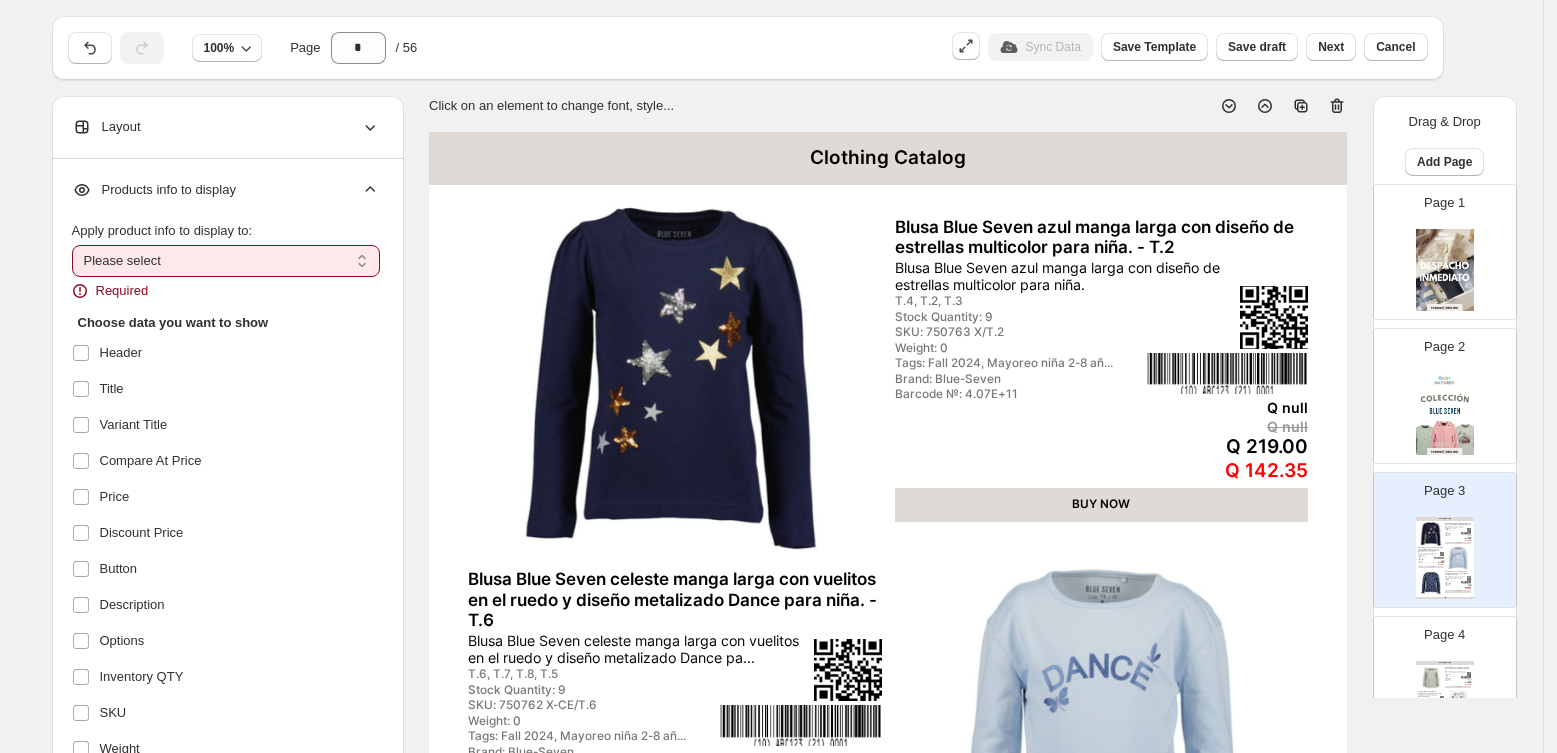 click on "**********" at bounding box center [226, 261] 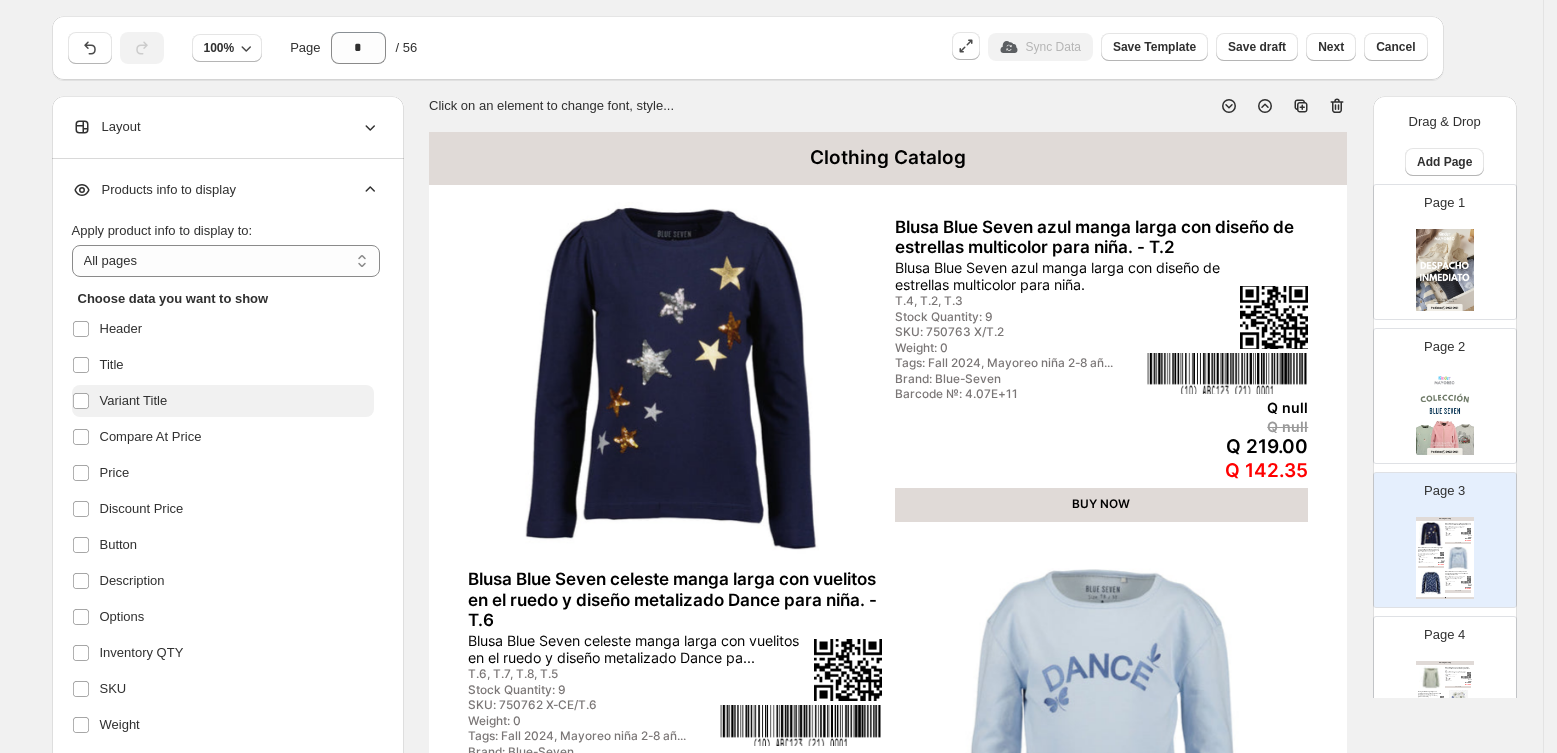 click on "Variant Title" at bounding box center (134, 401) 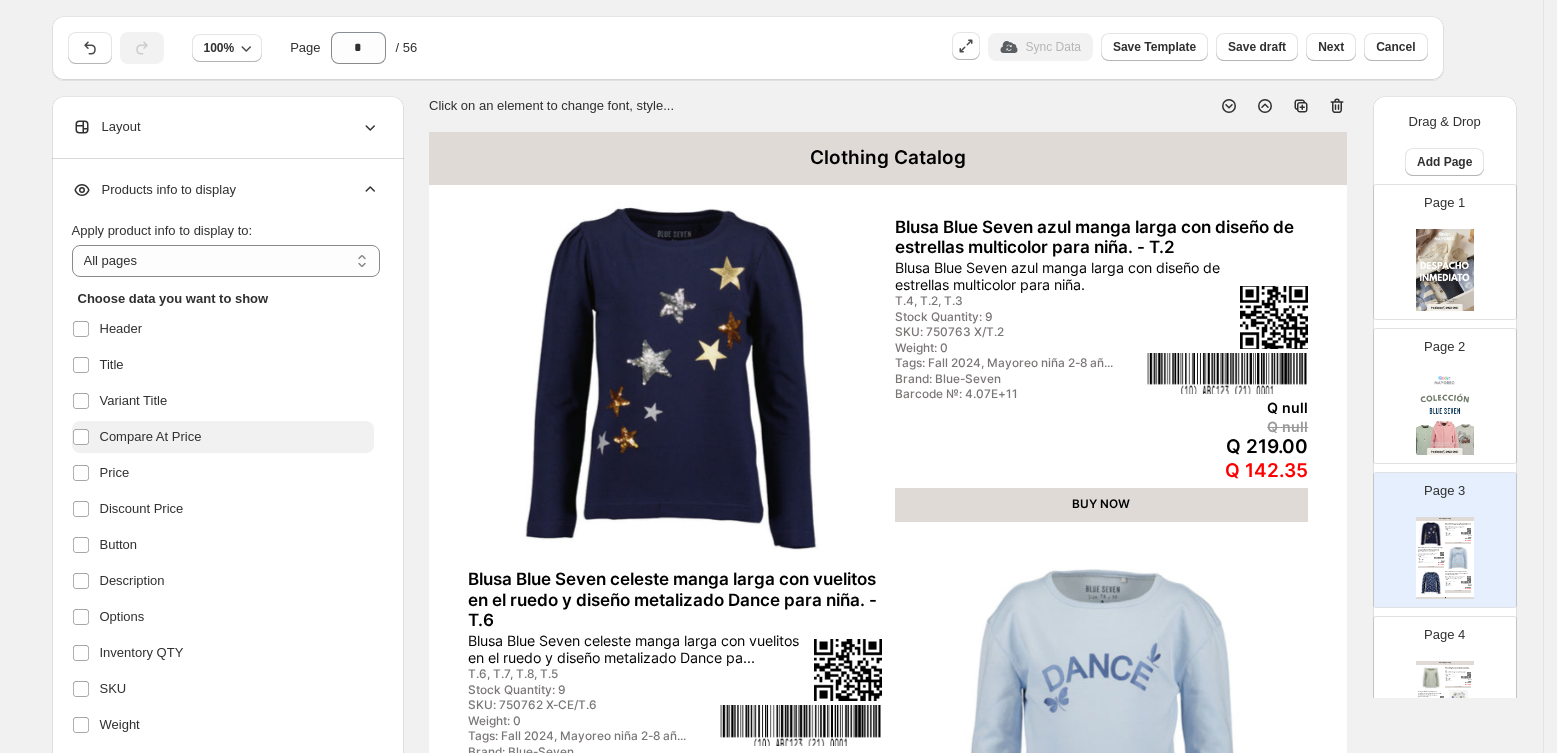 click on "Compare At Price" at bounding box center (151, 437) 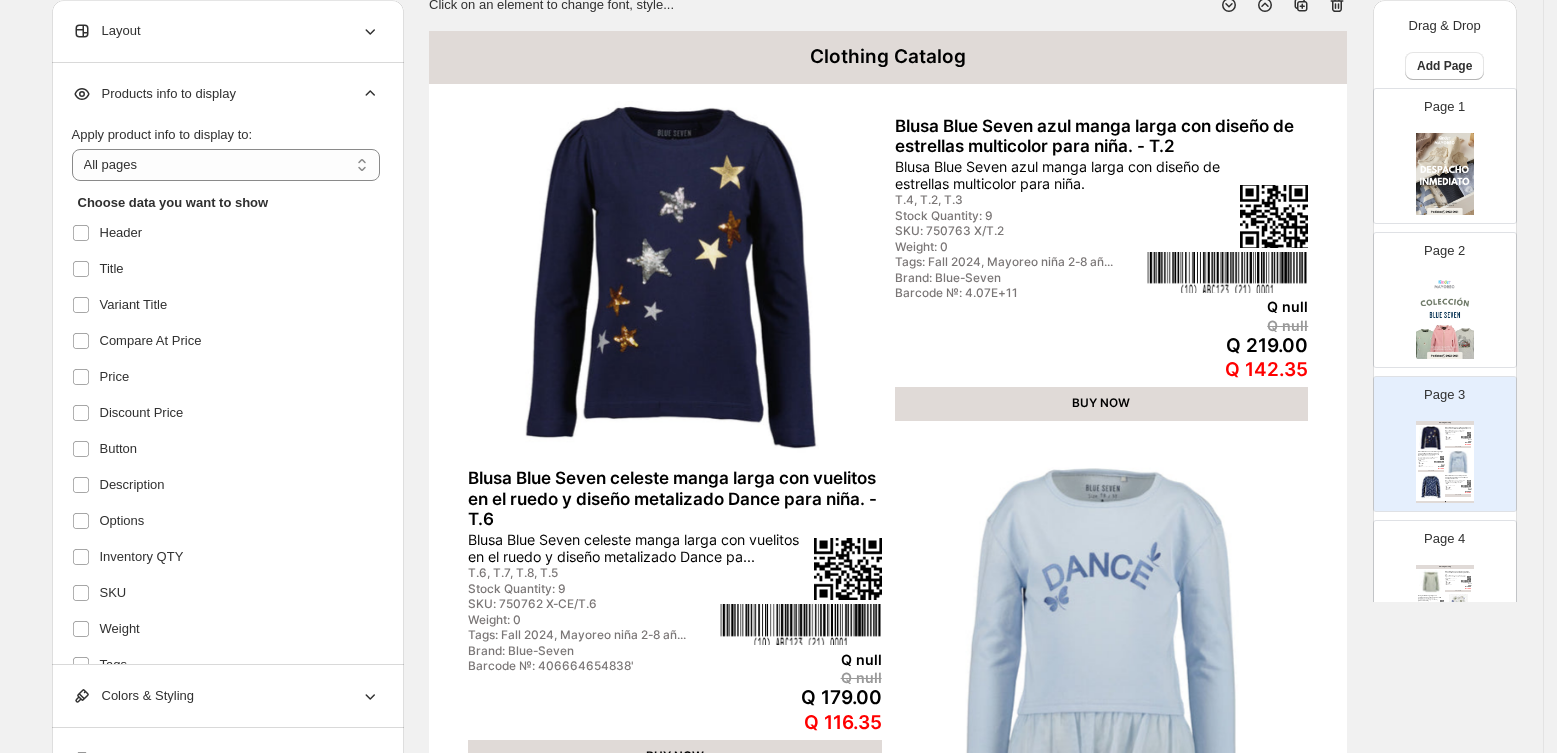 scroll, scrollTop: 197, scrollLeft: 0, axis: vertical 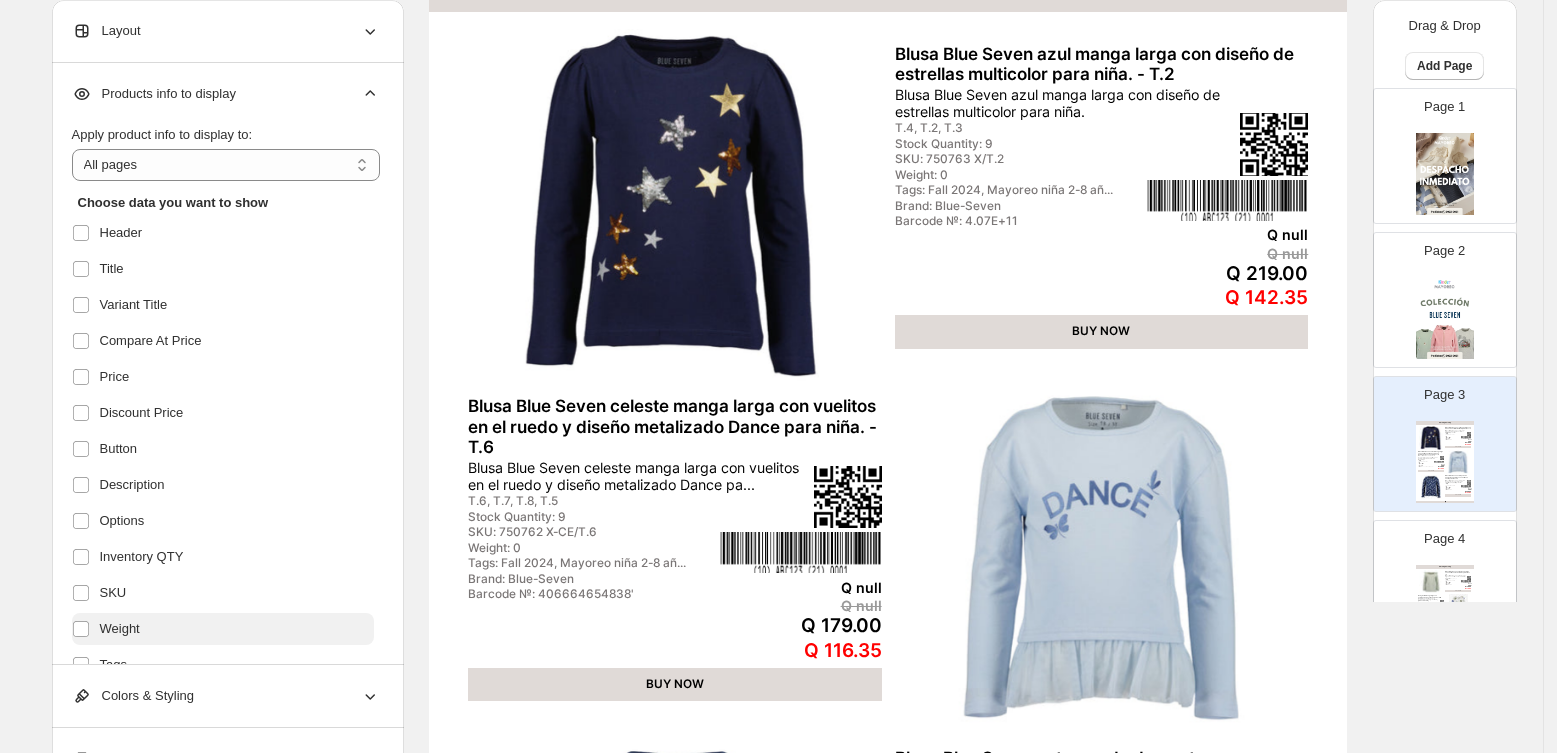 click on "Weight" at bounding box center (120, 629) 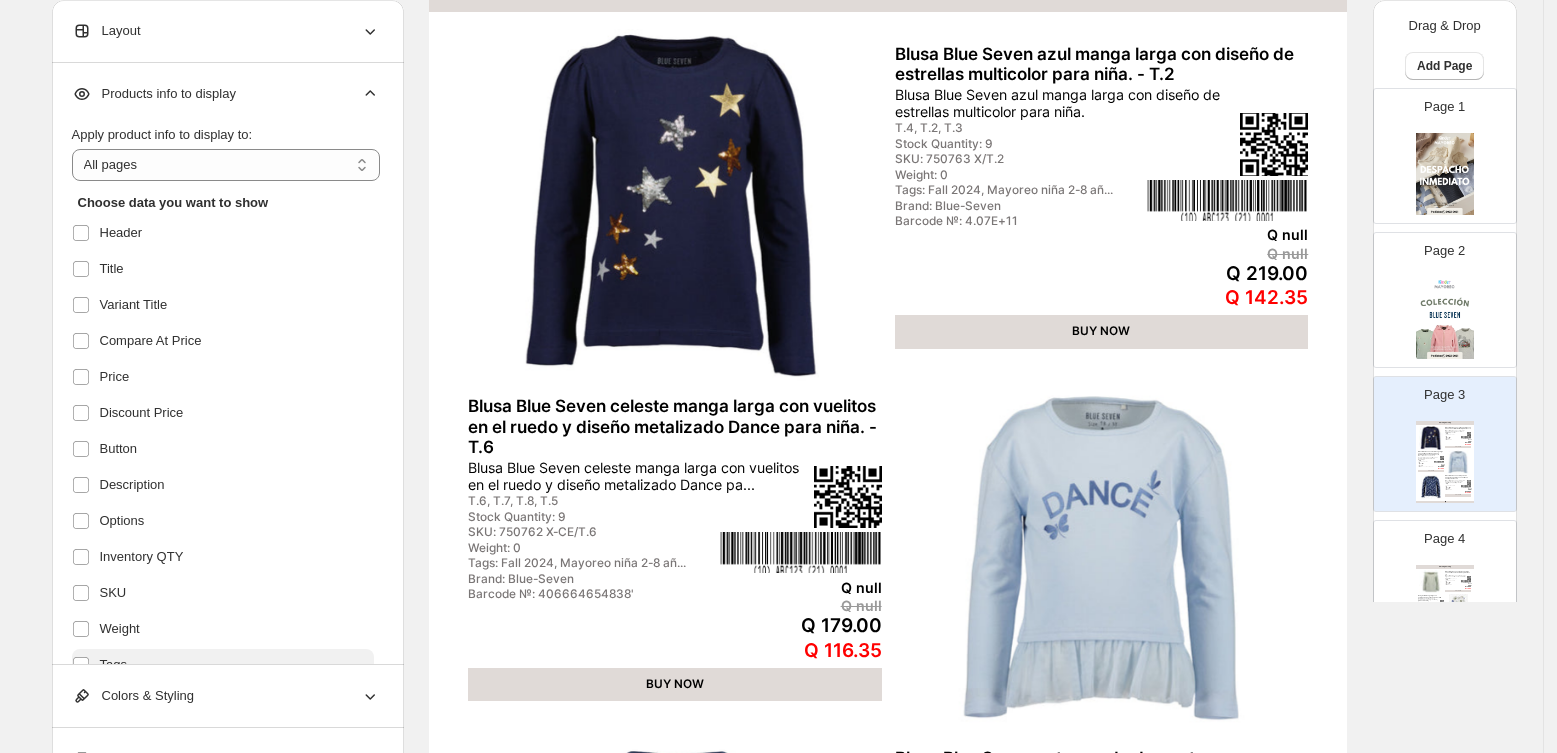 click on "Tags" at bounding box center [223, 665] 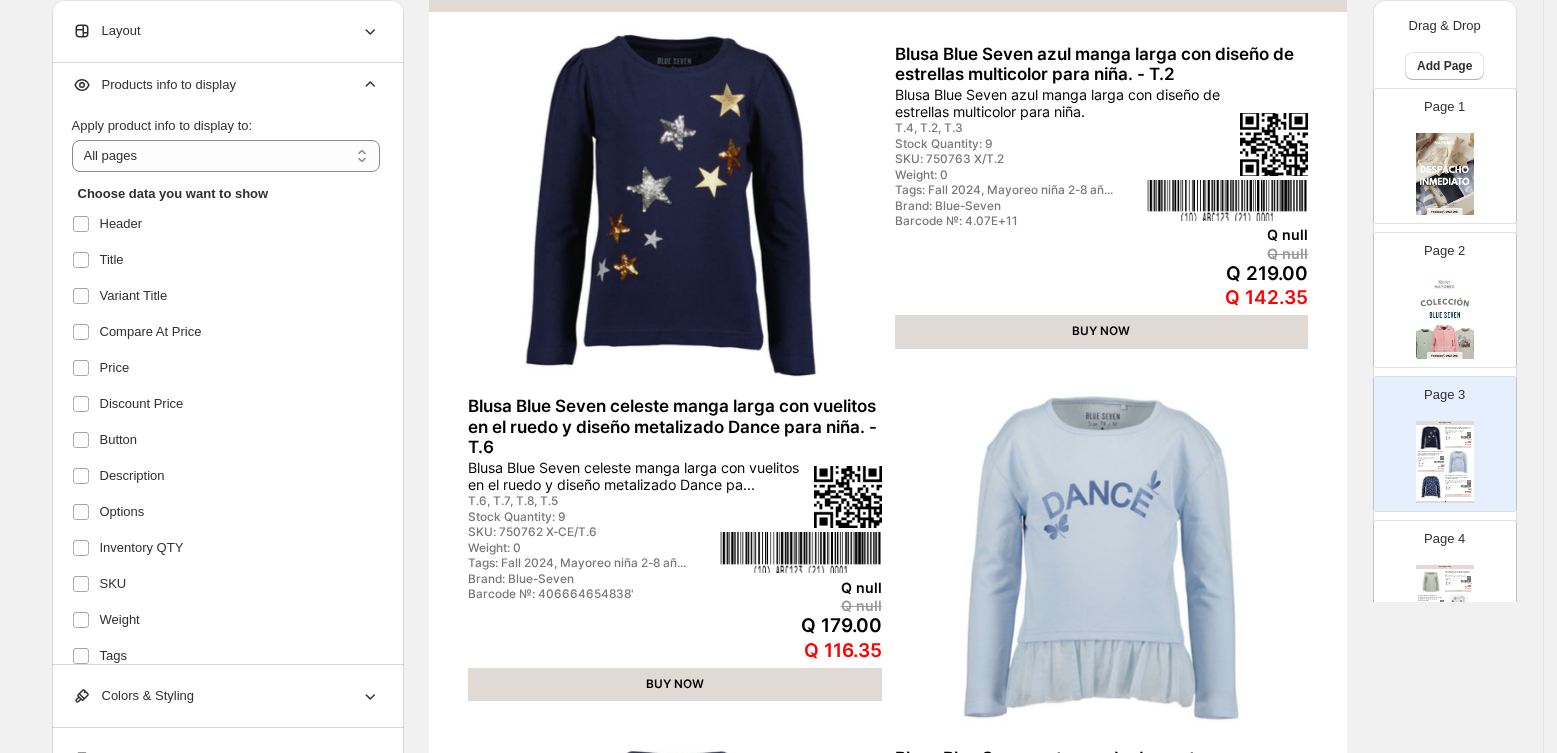 click on "BUY NOW" at bounding box center [1102, 331] 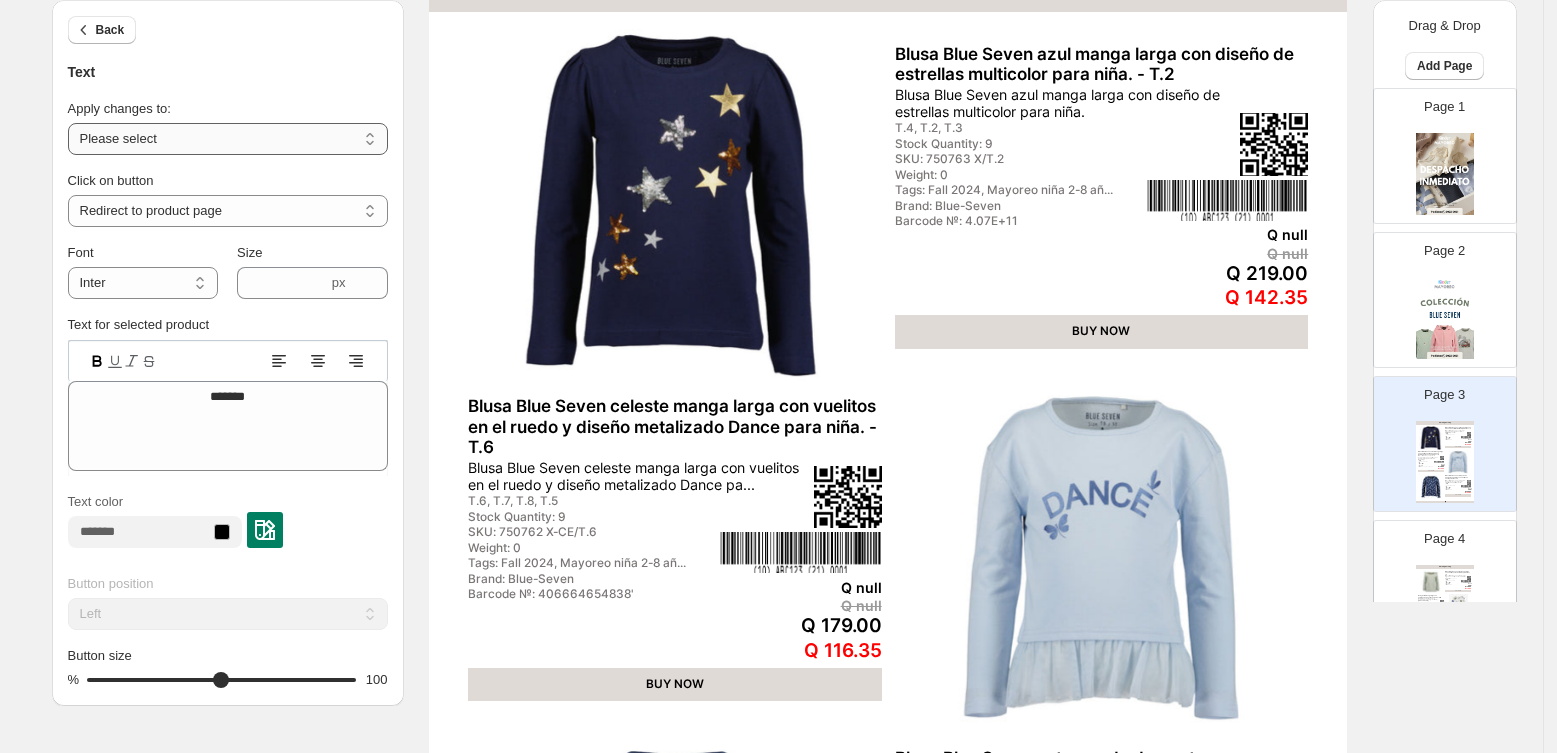 click on "**********" at bounding box center (228, 139) 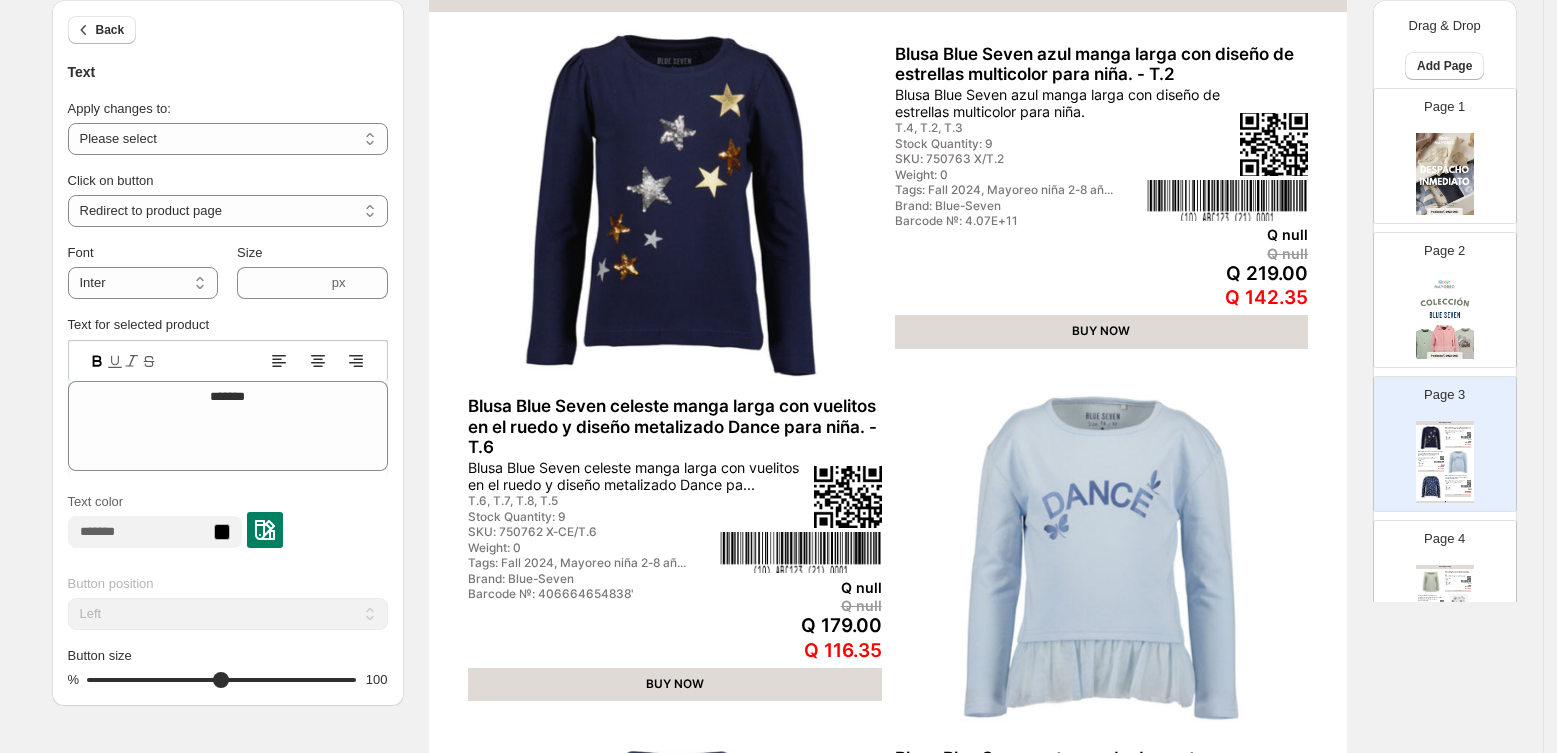 select on "**********" 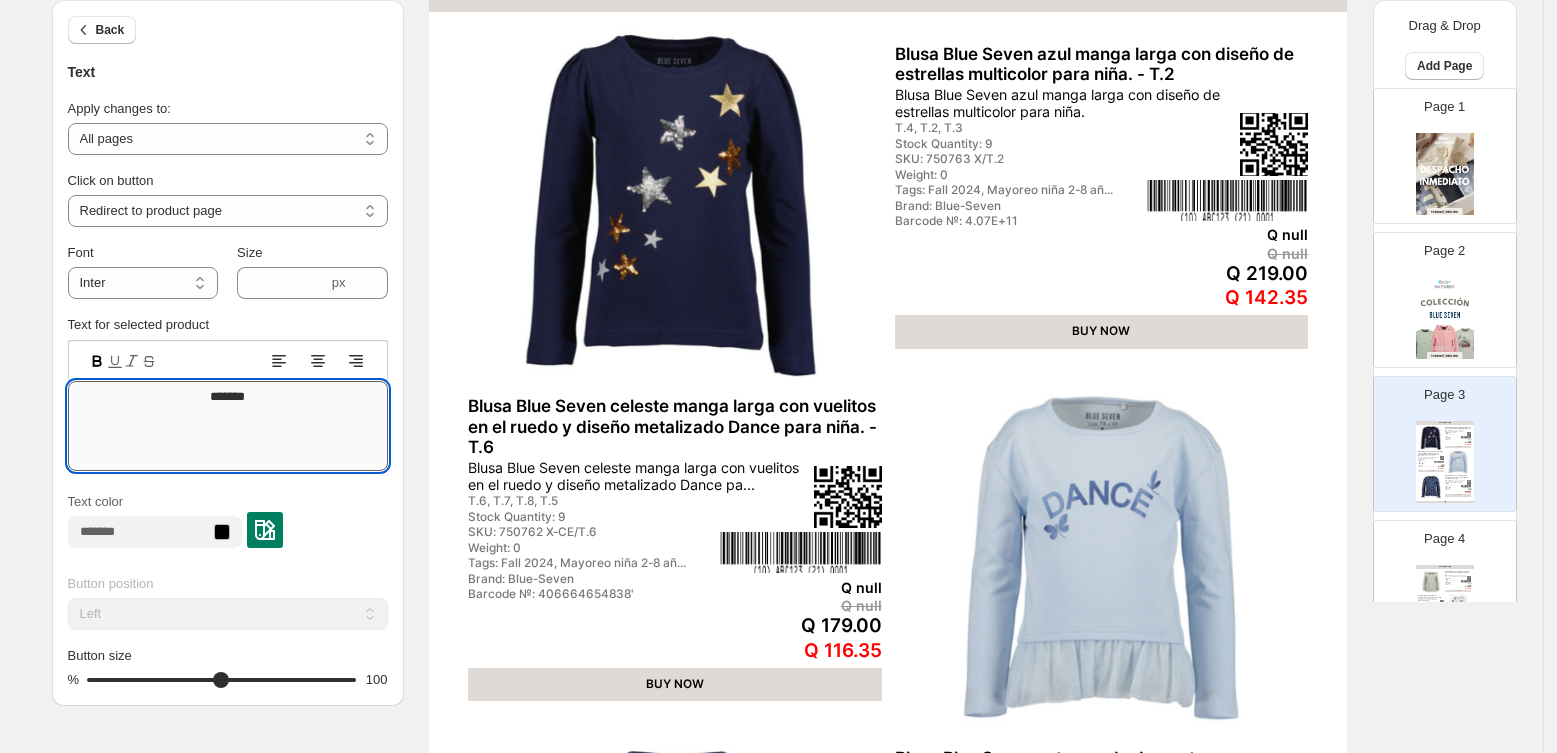 drag, startPoint x: 293, startPoint y: 393, endPoint x: 194, endPoint y: 405, distance: 99.724625 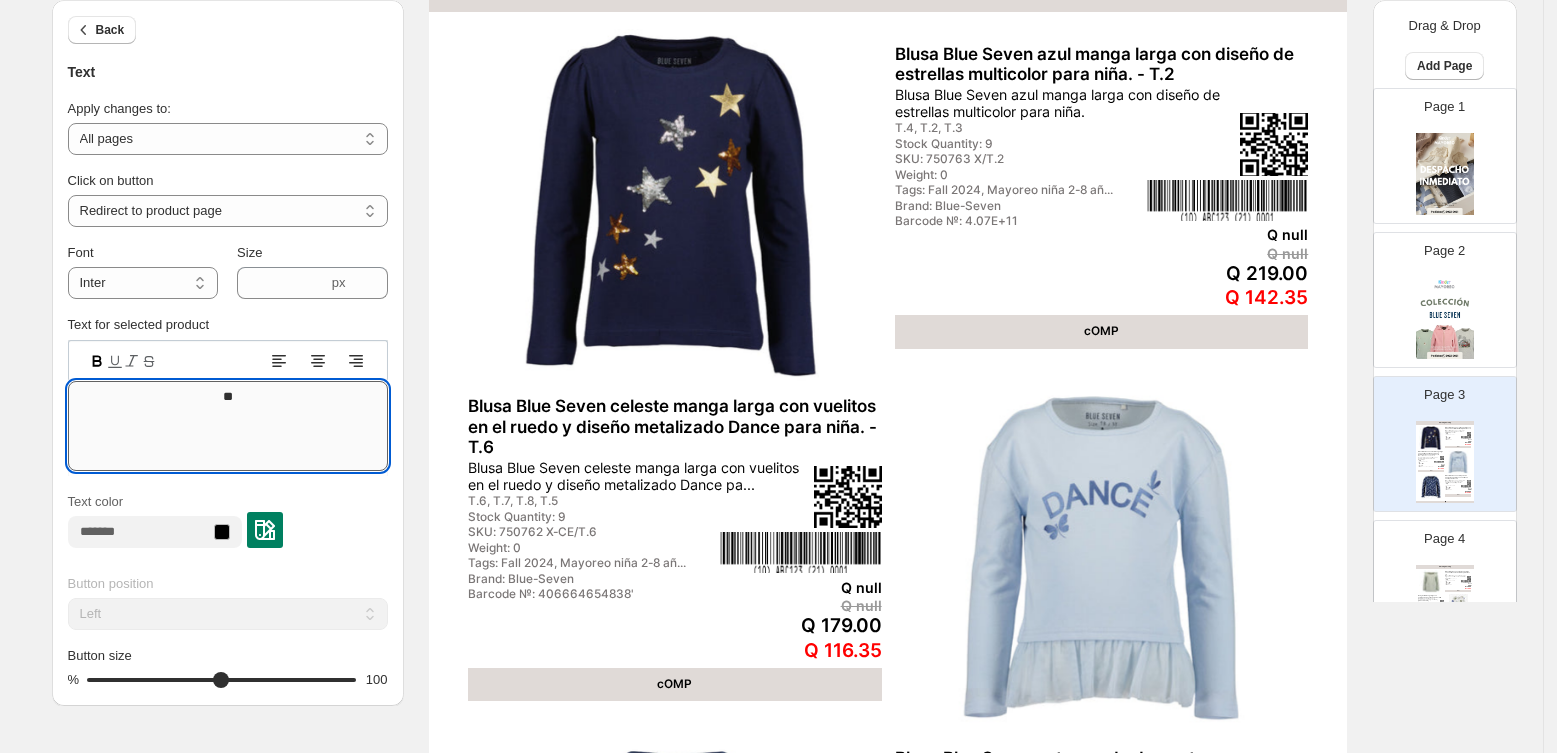 type on "*" 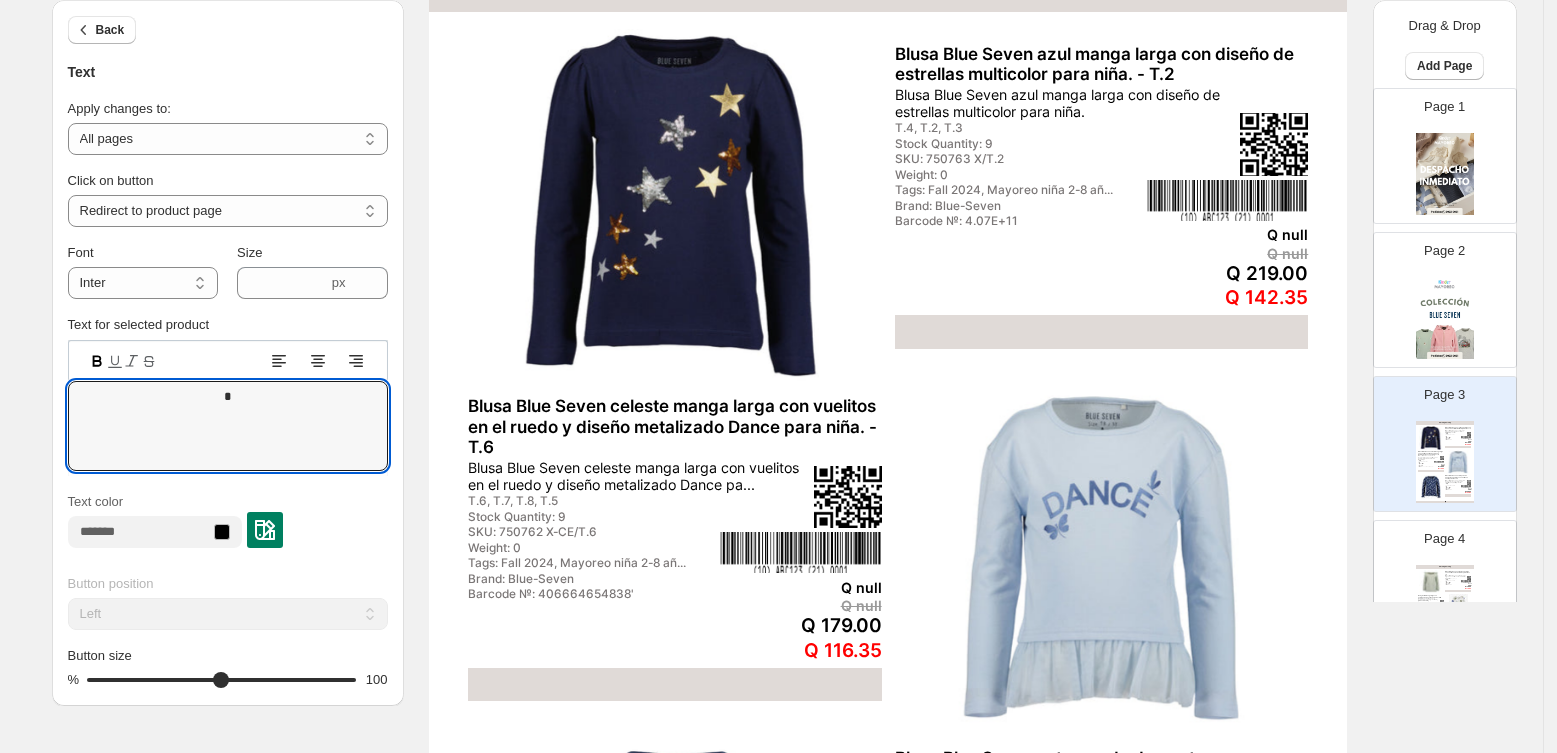 click on "Text editor" at bounding box center (228, 426) 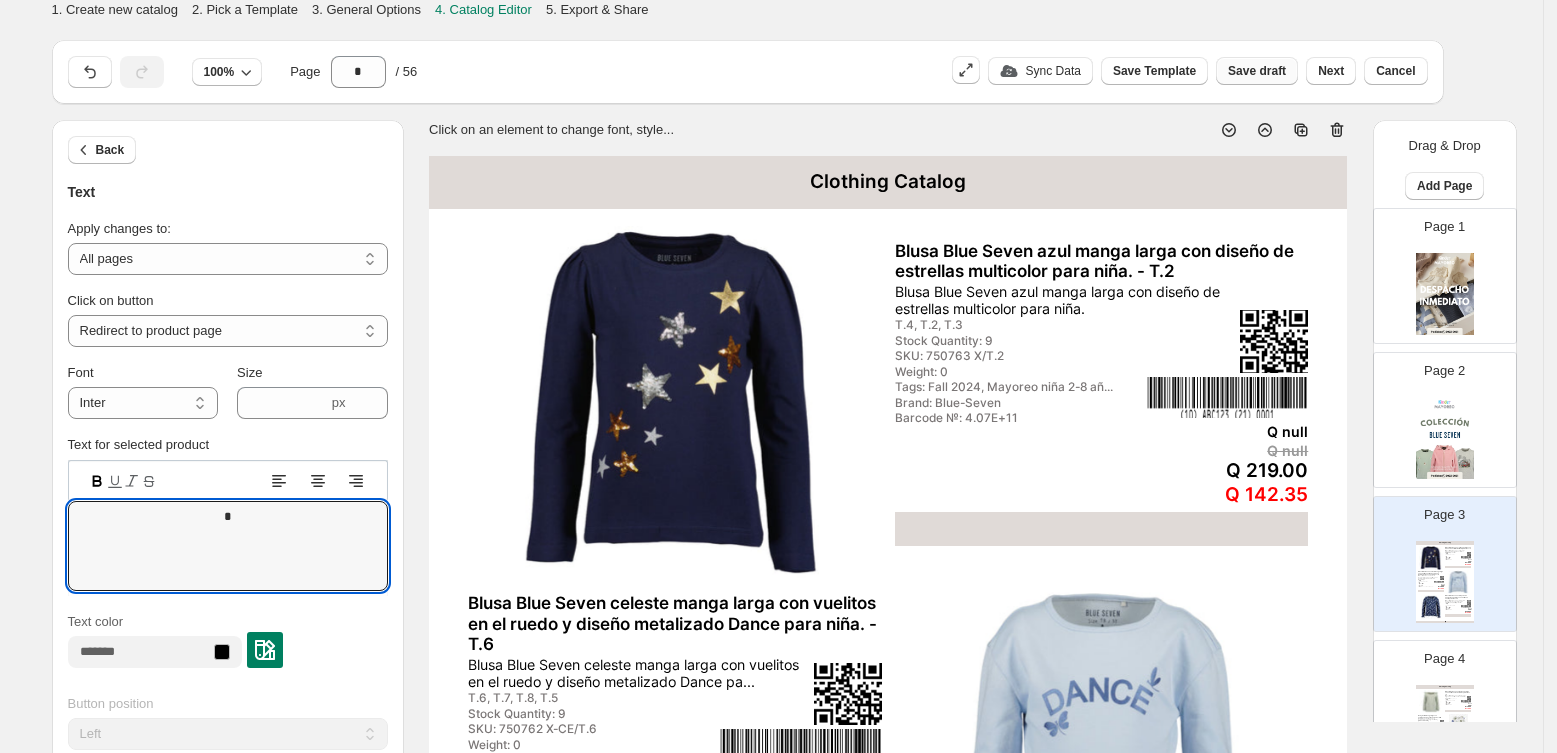 type 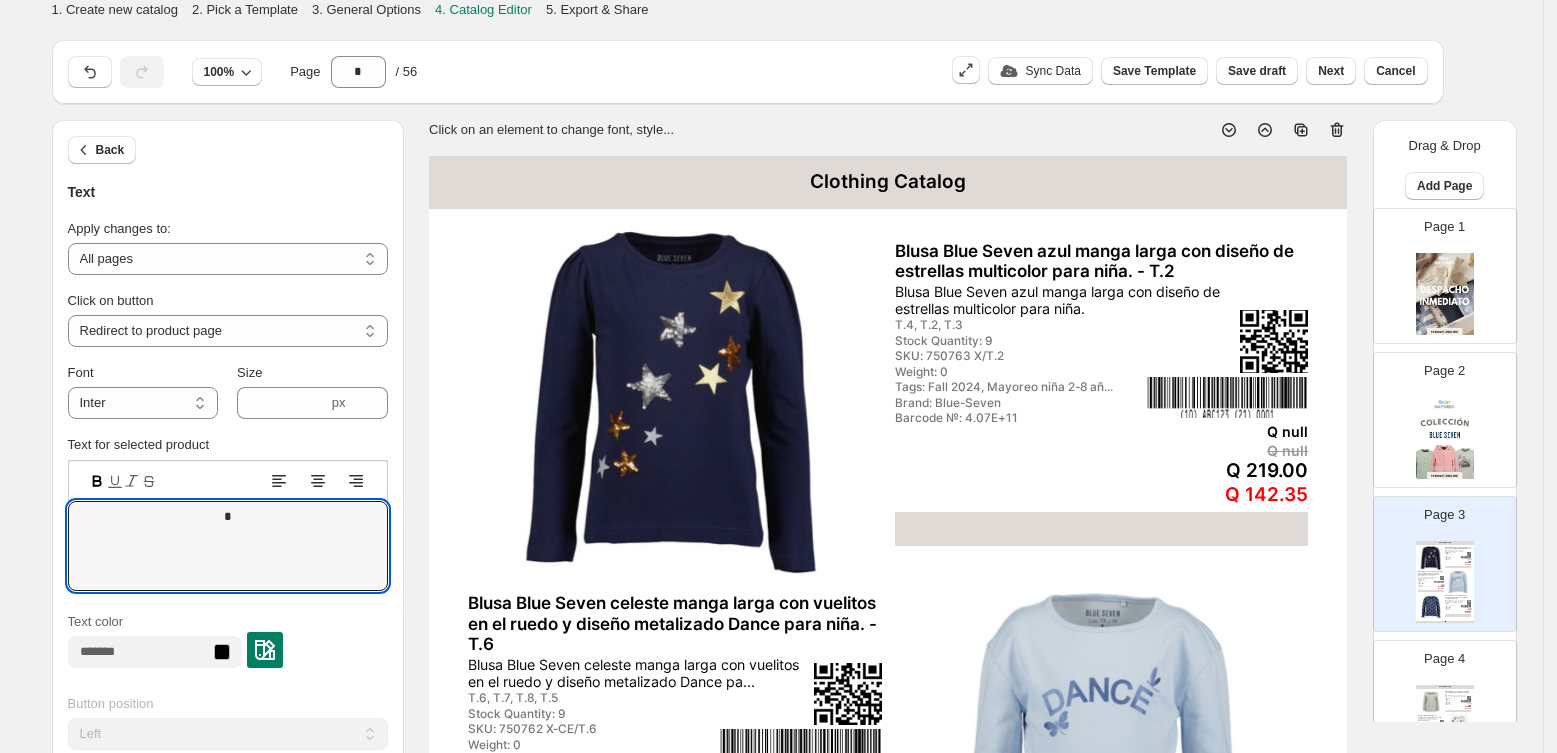 click on "Save draft" at bounding box center [1257, 71] 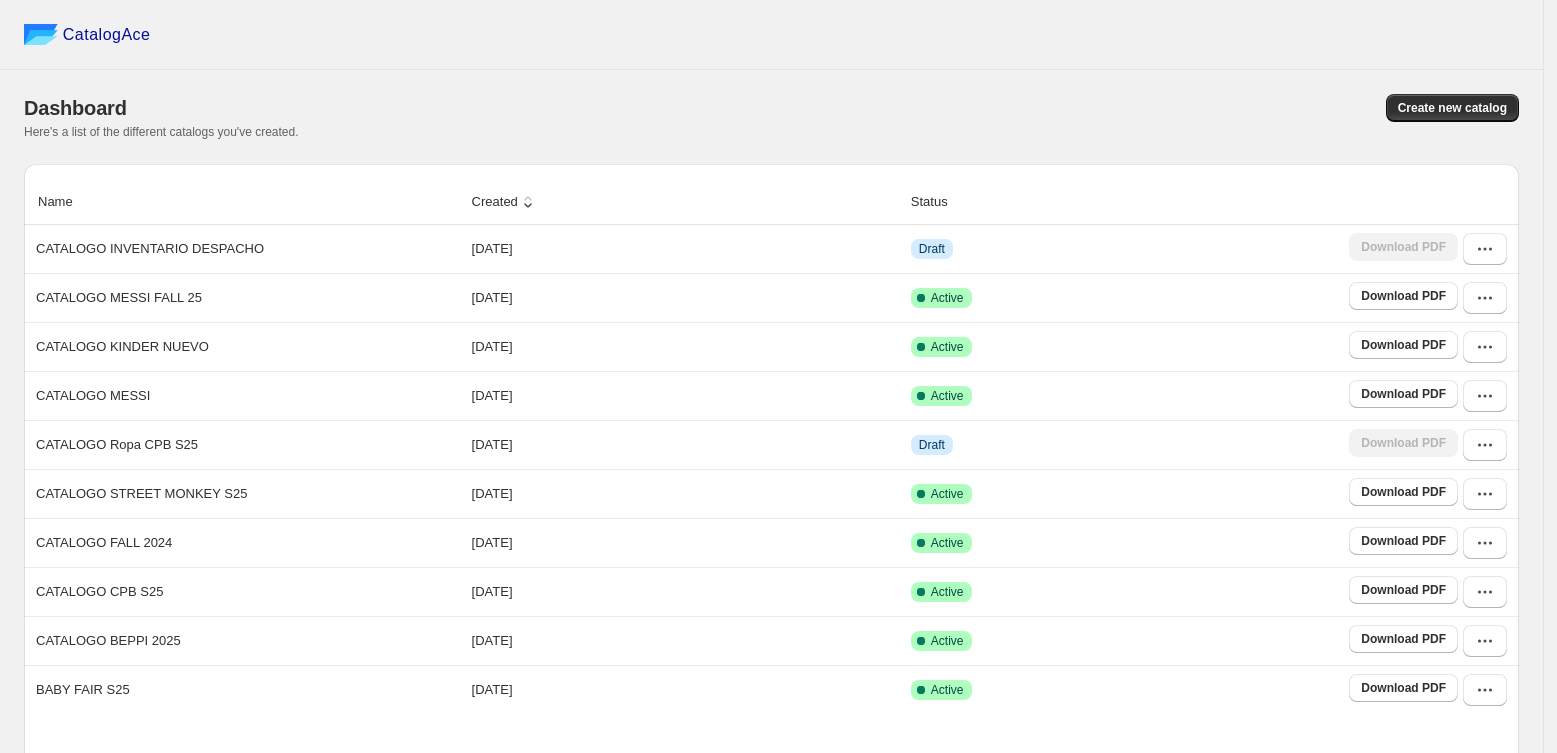 click on "Create new catalog" at bounding box center [1141, 108] 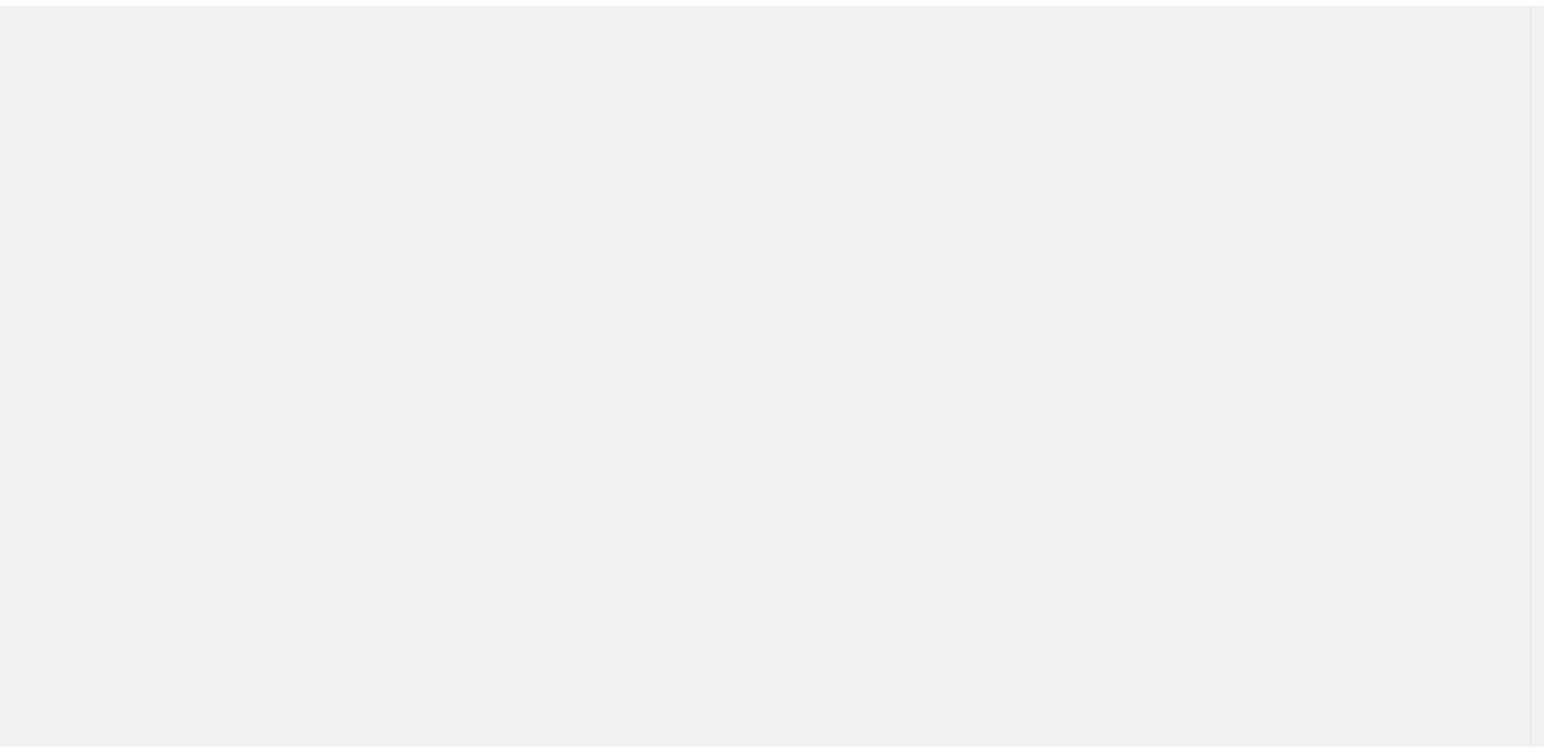 scroll, scrollTop: 0, scrollLeft: 0, axis: both 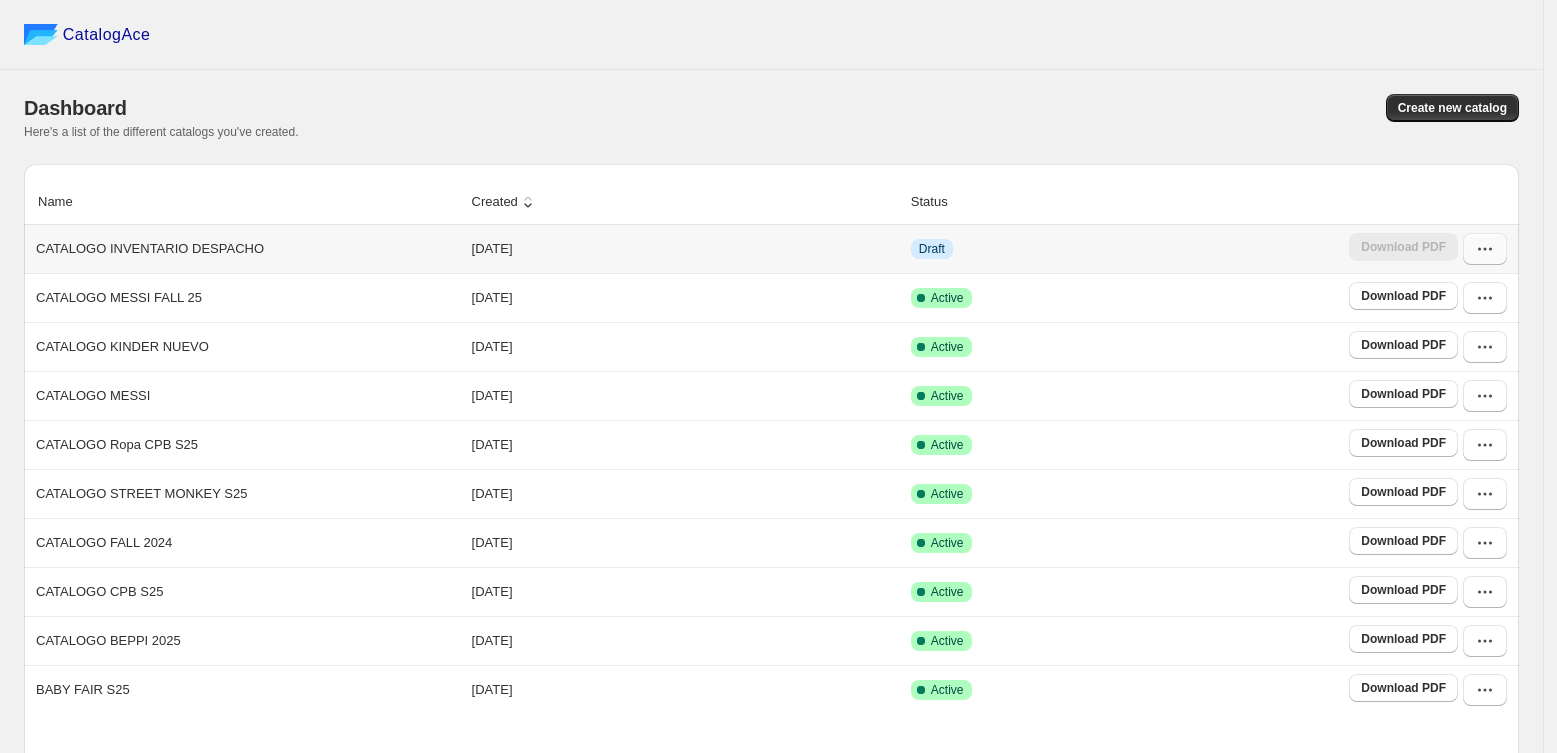 click at bounding box center (1485, 249) 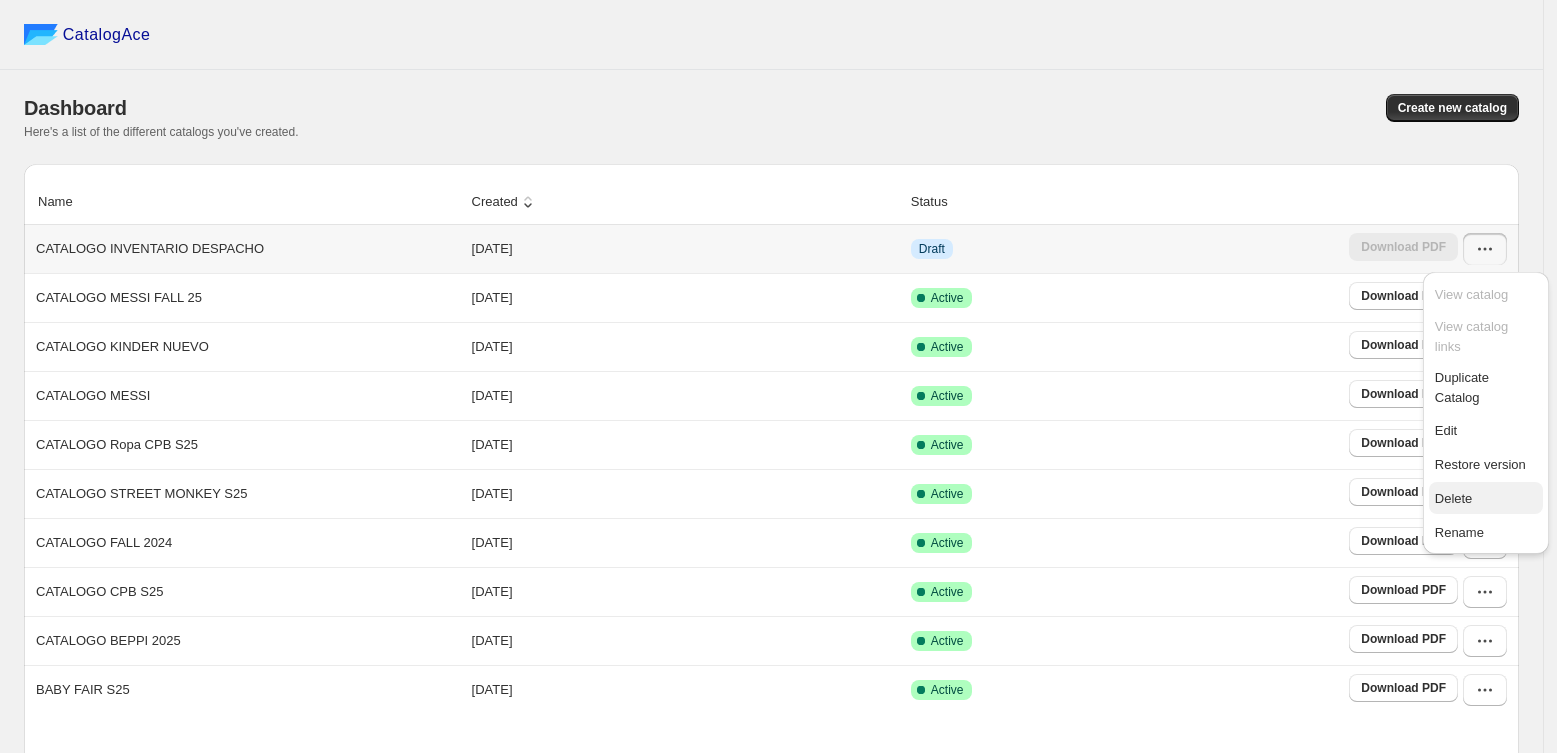click on "Delete" at bounding box center (1486, 498) 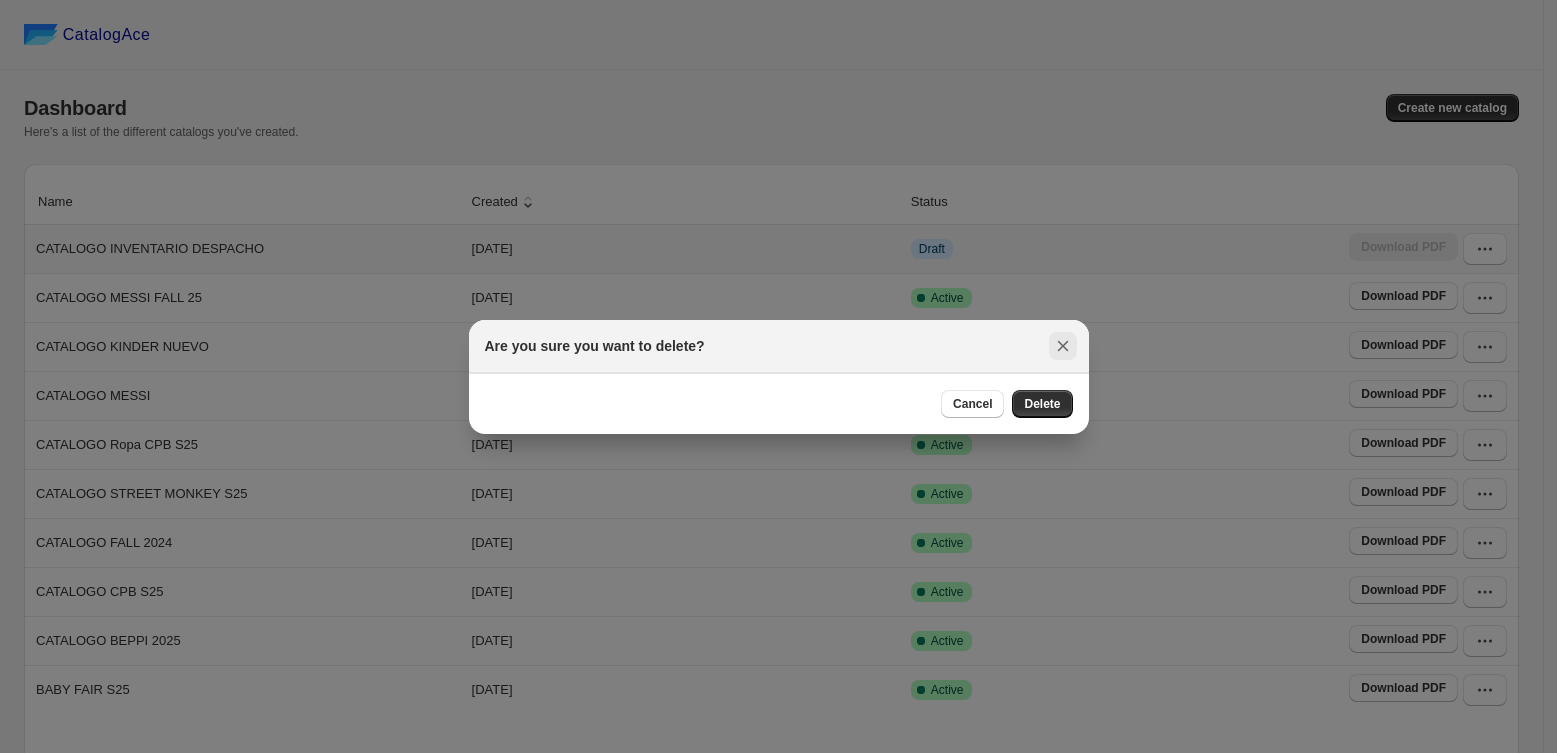 click 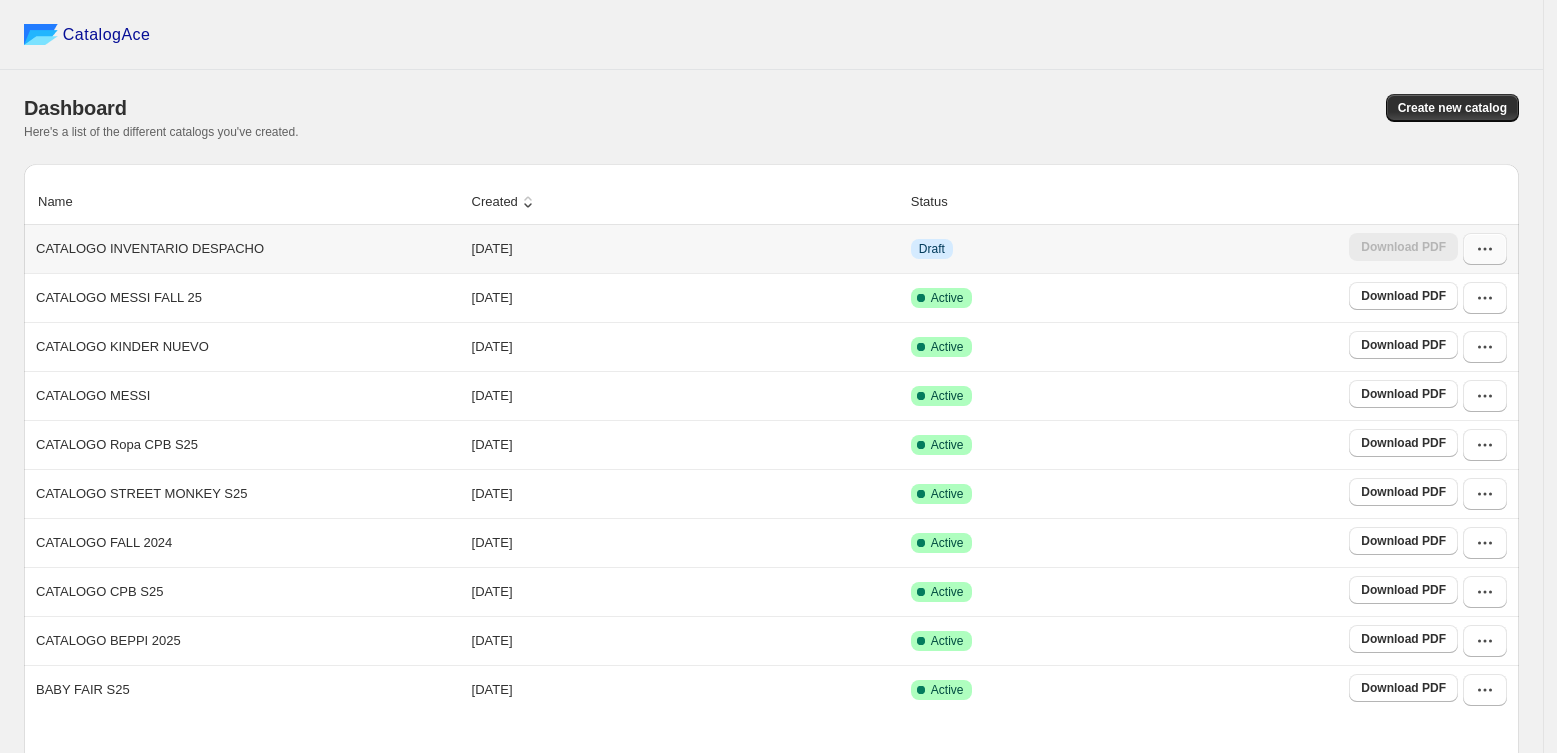 click at bounding box center [1485, 249] 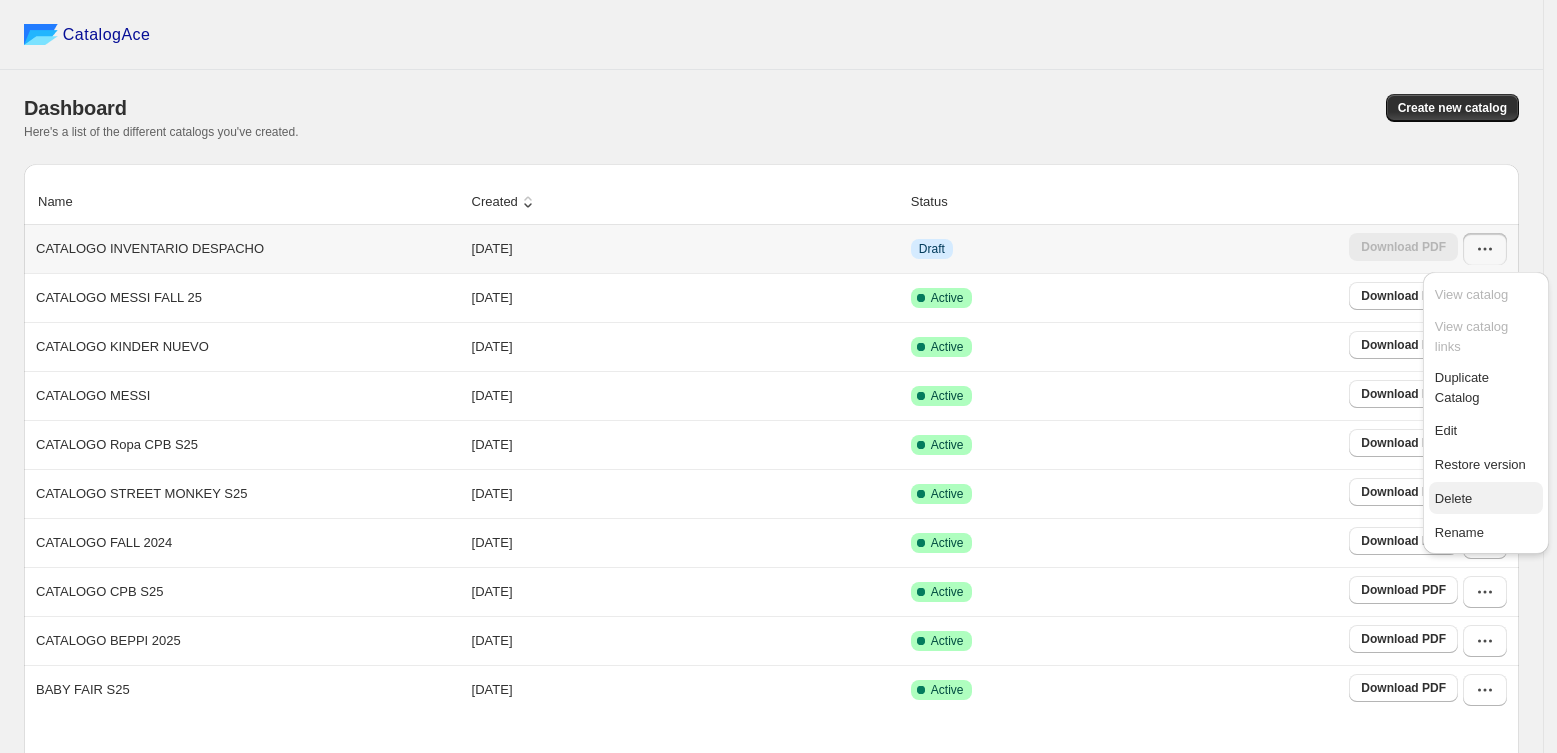 click on "Delete" at bounding box center (1454, 498) 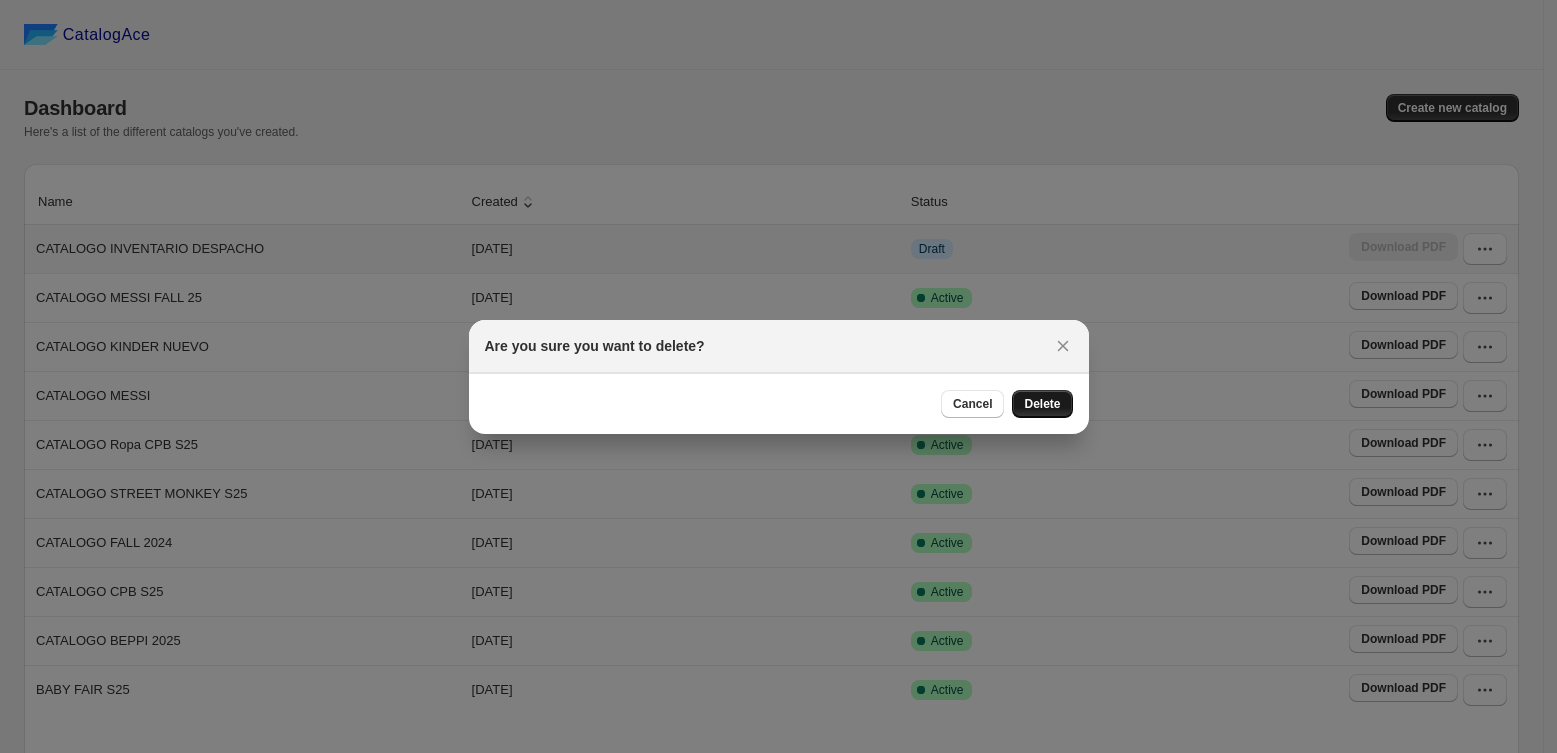 click on "Delete" at bounding box center [1042, 404] 